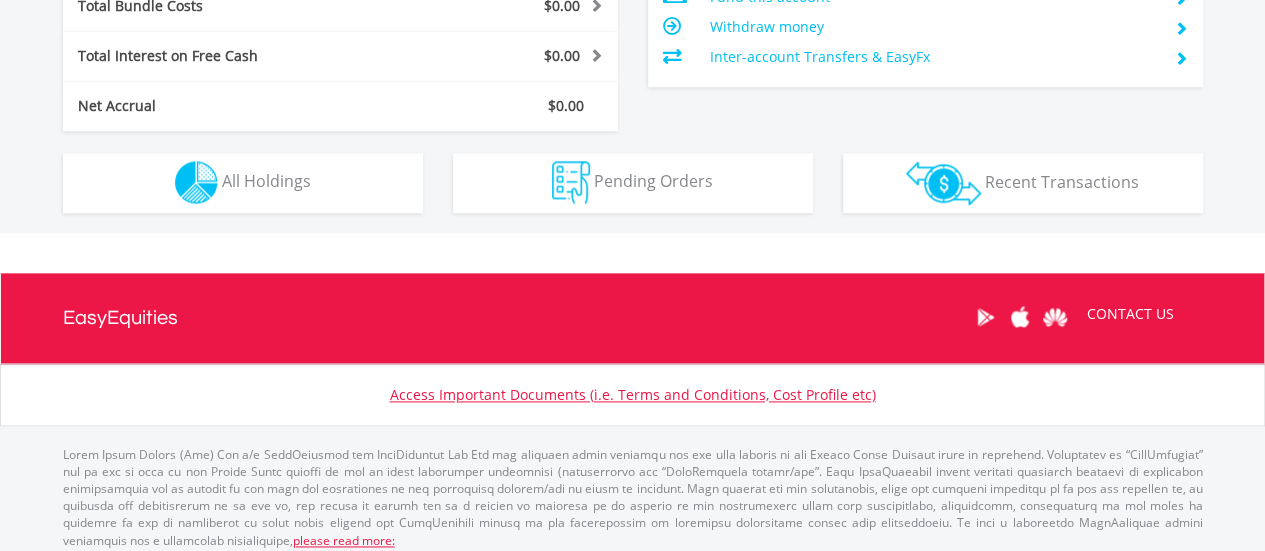 scroll, scrollTop: 1171, scrollLeft: 0, axis: vertical 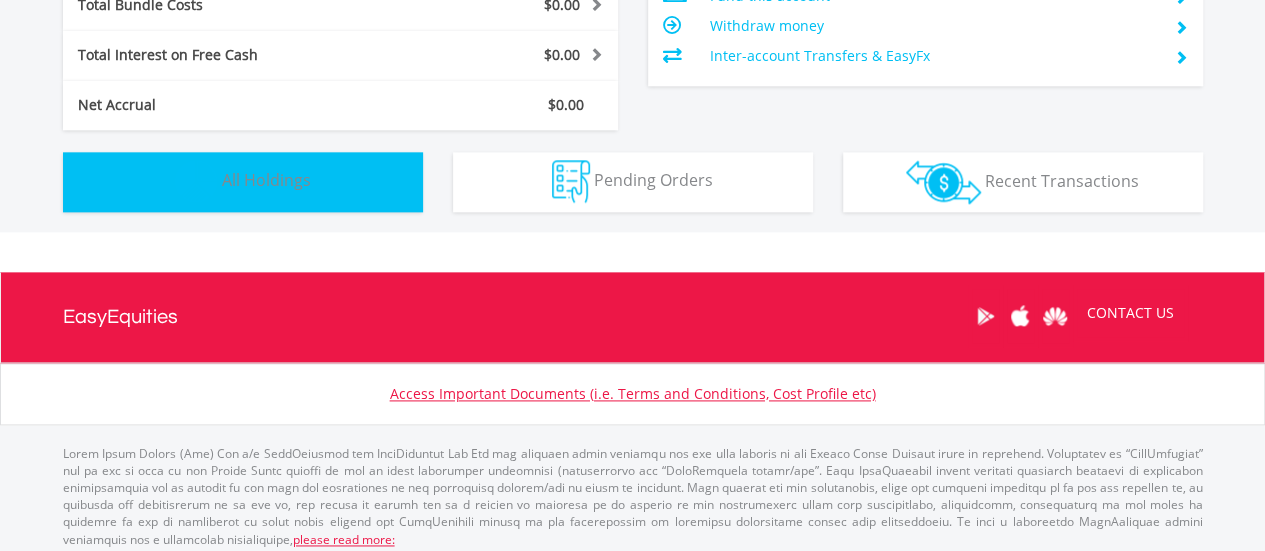 click on "Holdings
All Holdings" at bounding box center (243, 182) 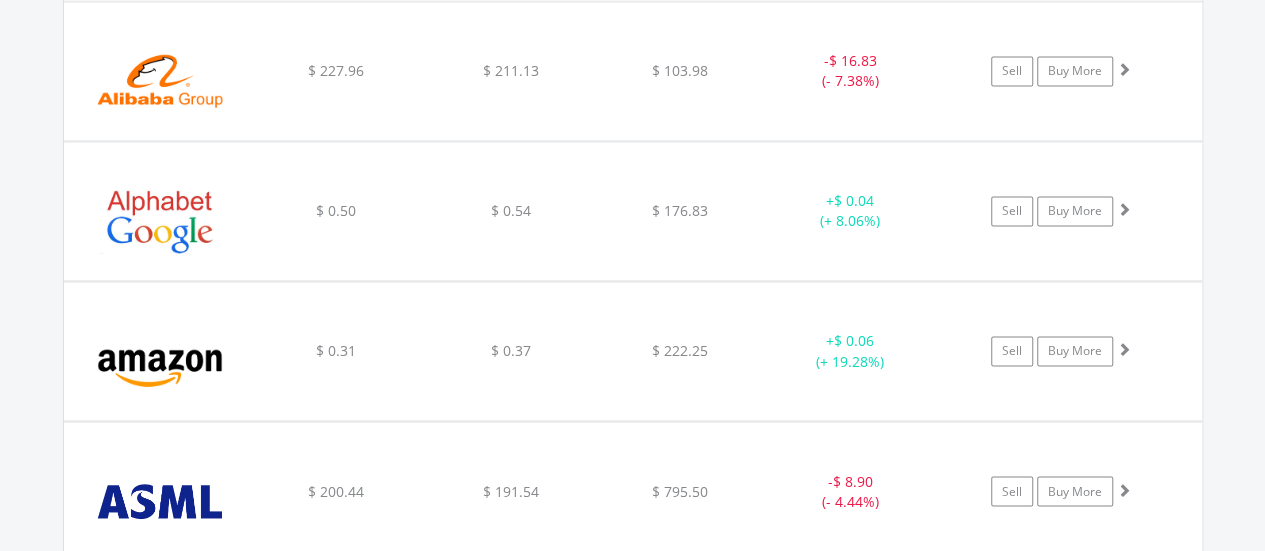 scroll, scrollTop: 1542, scrollLeft: 0, axis: vertical 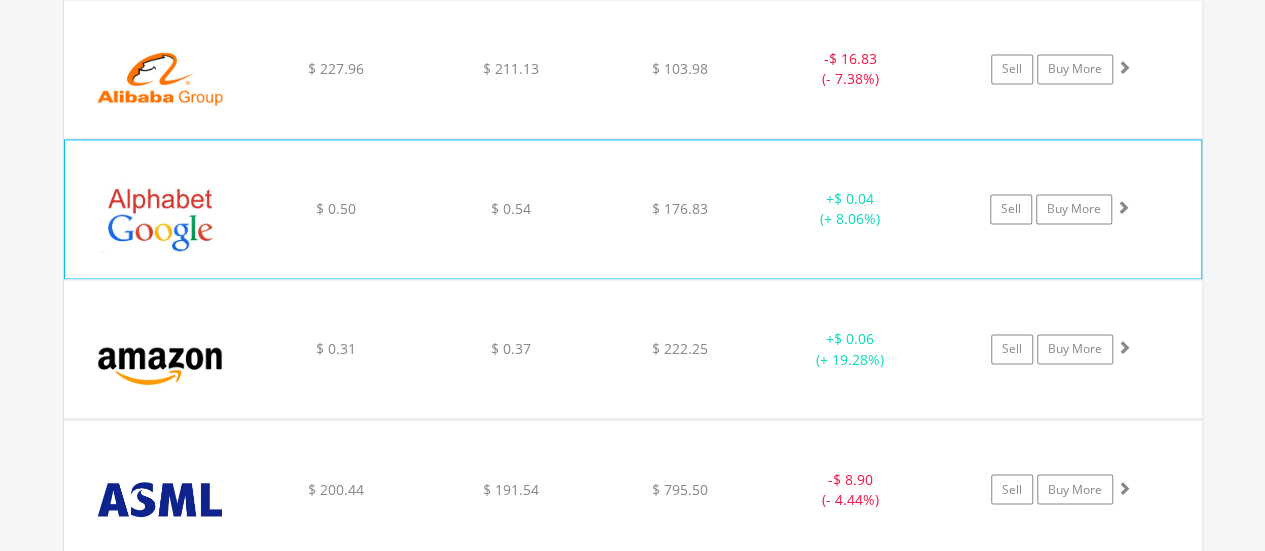 click on "﻿
Alphabet Inc-Cl A
$ 0.50
$ 0.54
$ 176.83
+  $ 0.04 (+ 8.06%)
Sell
Buy More" at bounding box center (633, 69) 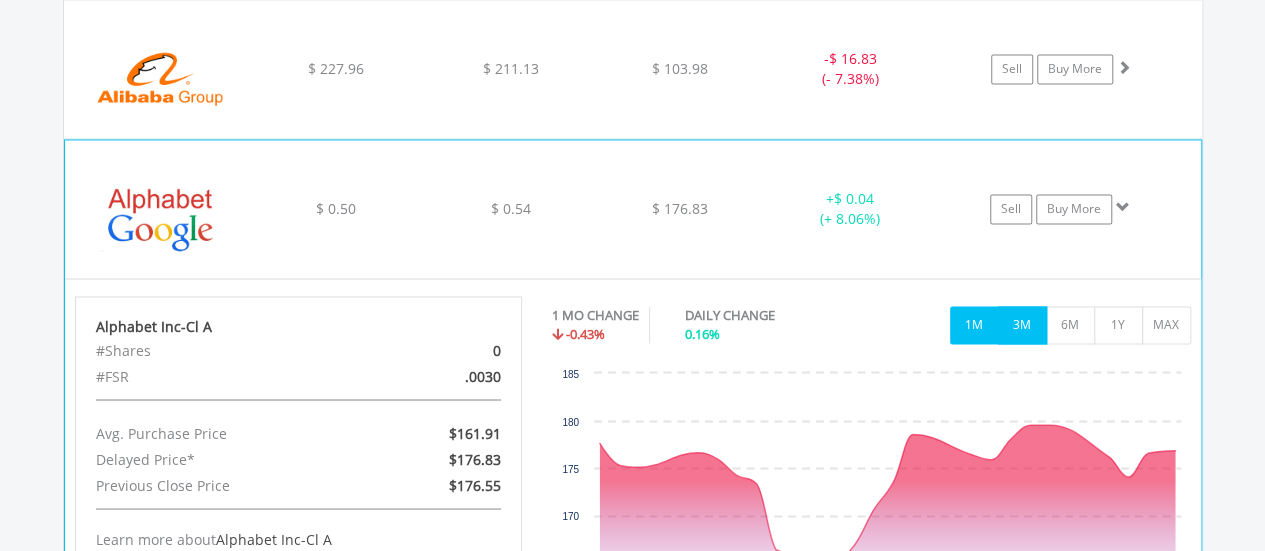 click on "3M" at bounding box center (1022, 325) 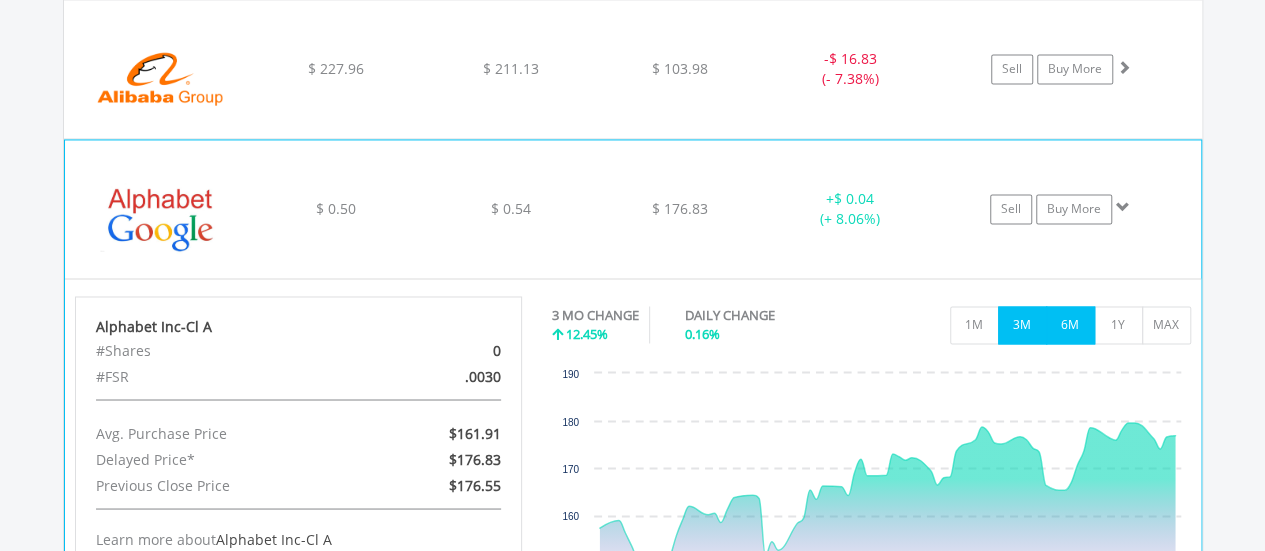 click on "6M" at bounding box center [1070, 325] 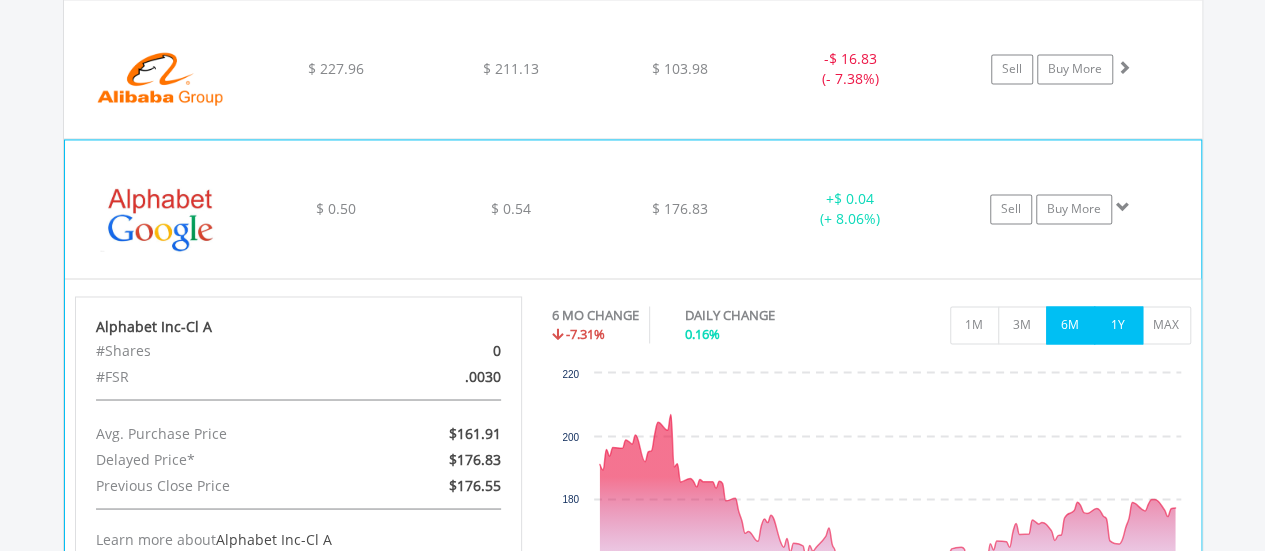 click on "1Y" at bounding box center (1118, 325) 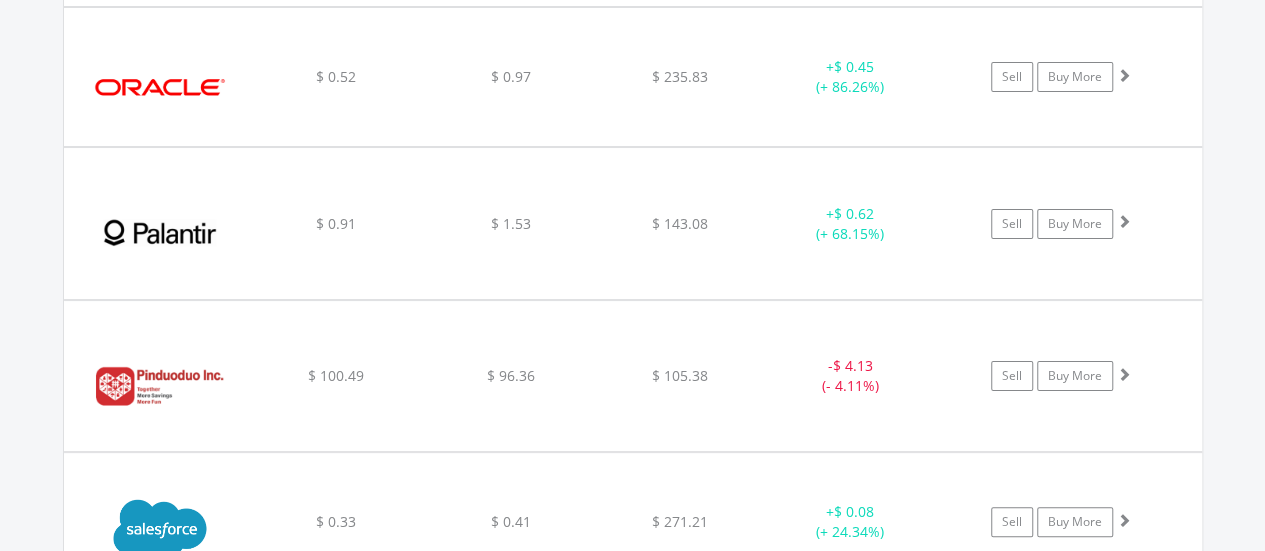 scroll, scrollTop: 3842, scrollLeft: 0, axis: vertical 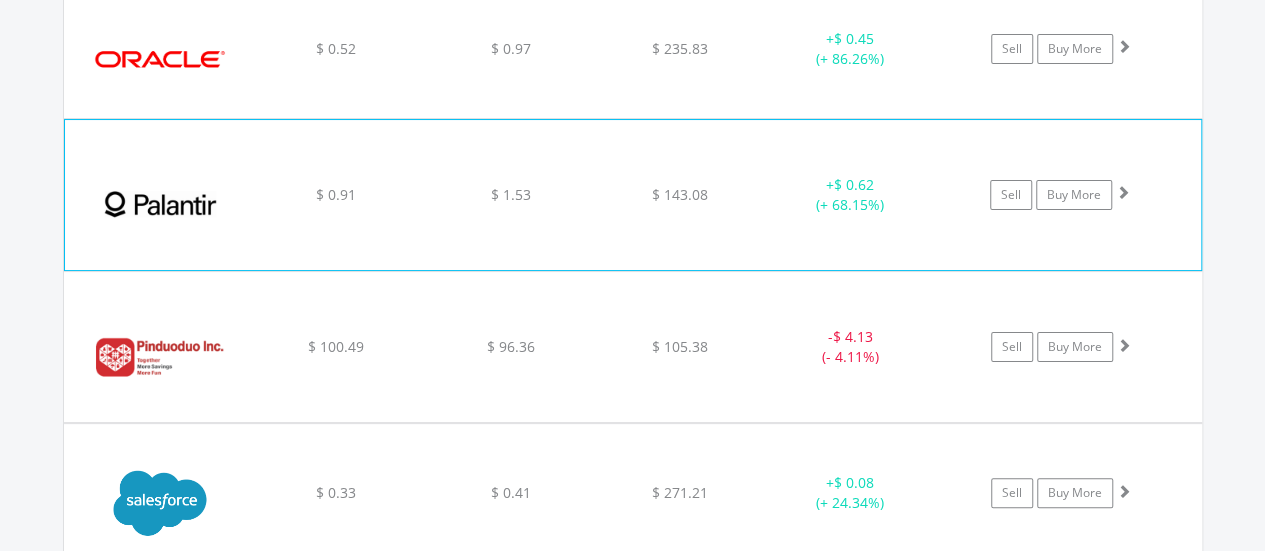 click on "﻿
Palantir Technologies Inc
$ 0.91
$ 1.53
$ 143.08
+  $ 0.62 (+ 68.15%)
Sell
Buy More" at bounding box center [633, -2231] 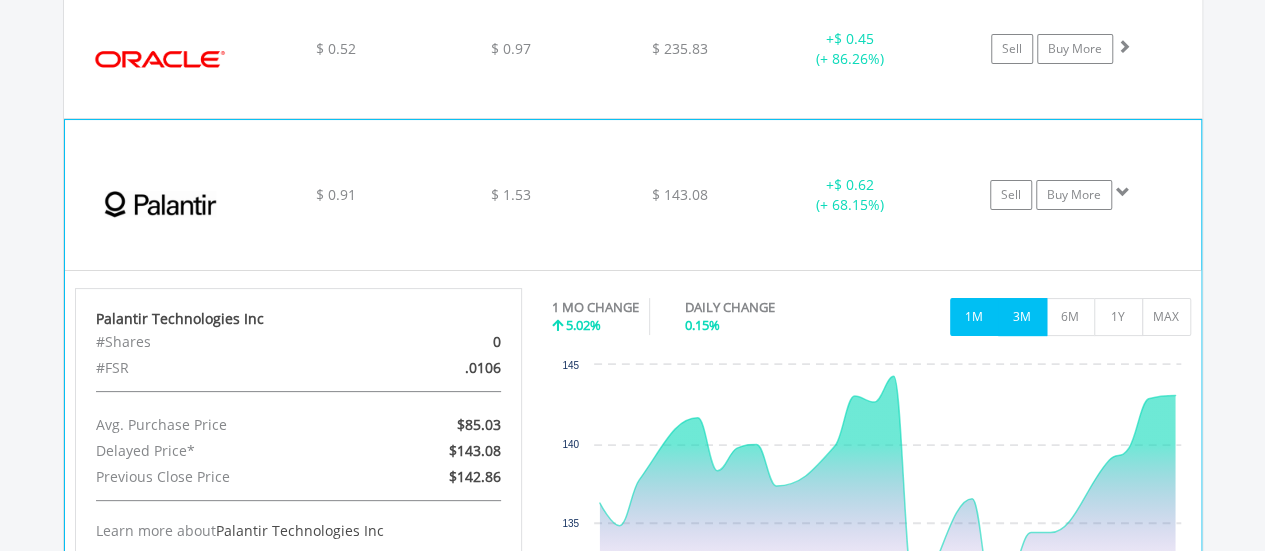 click on "3M" at bounding box center (1022, 317) 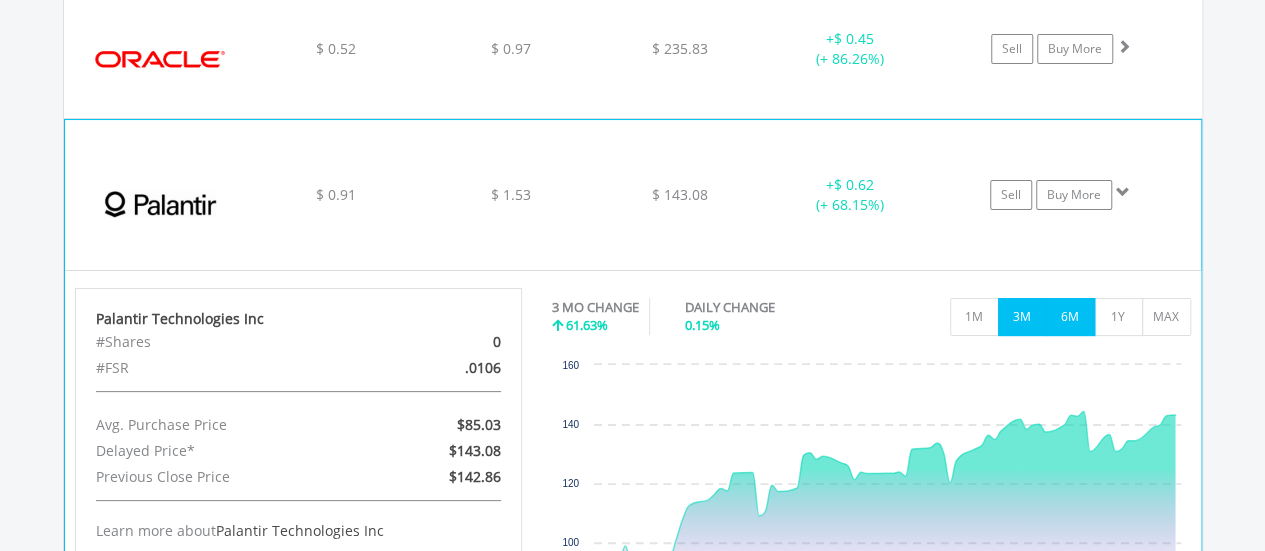 click on "6M" at bounding box center [1070, 317] 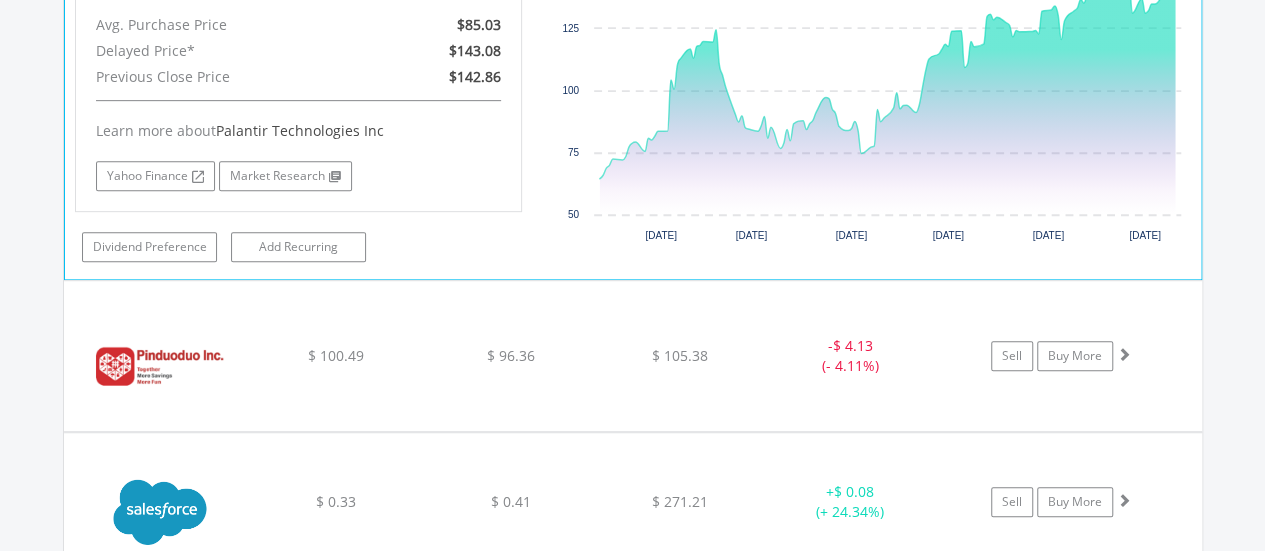 scroll, scrollTop: 4242, scrollLeft: 0, axis: vertical 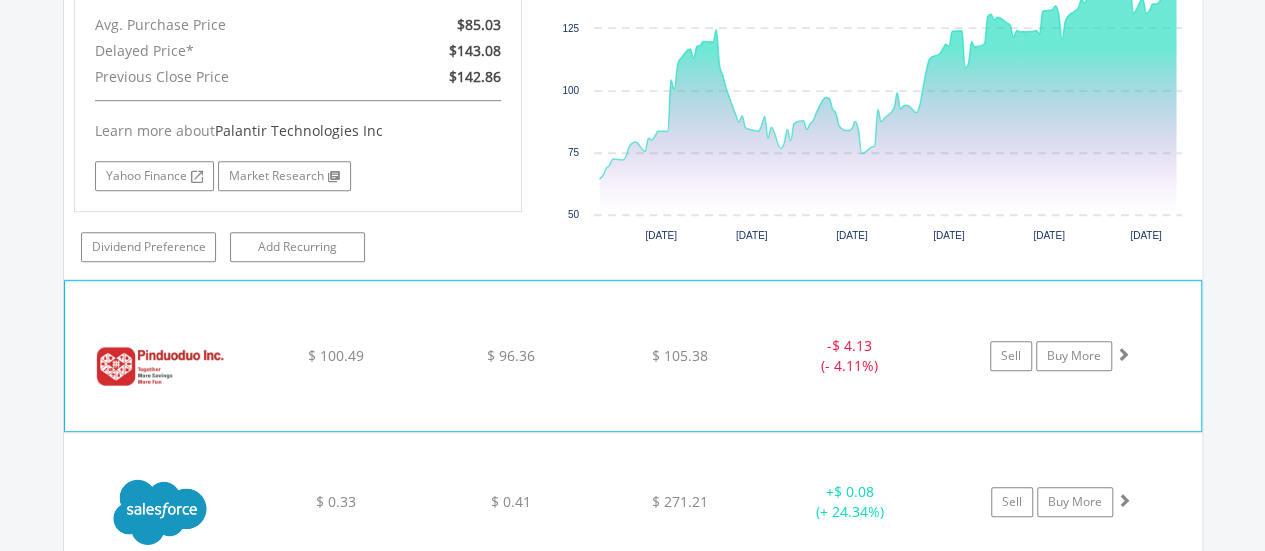 click on "Sell
Buy More" at bounding box center [1071, -2631] 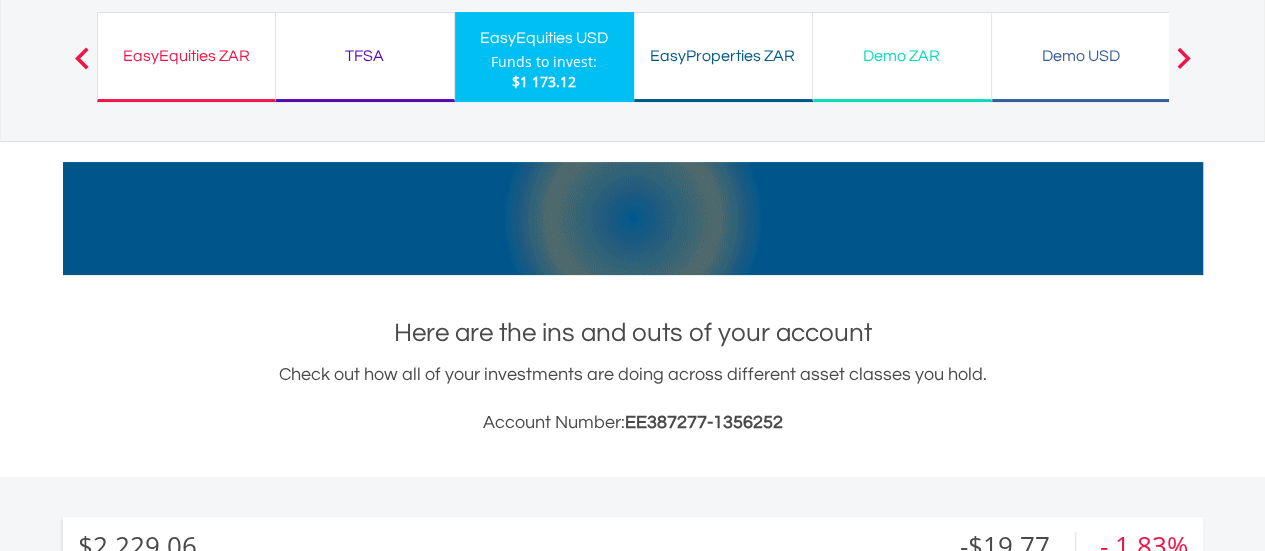 scroll, scrollTop: 0, scrollLeft: 0, axis: both 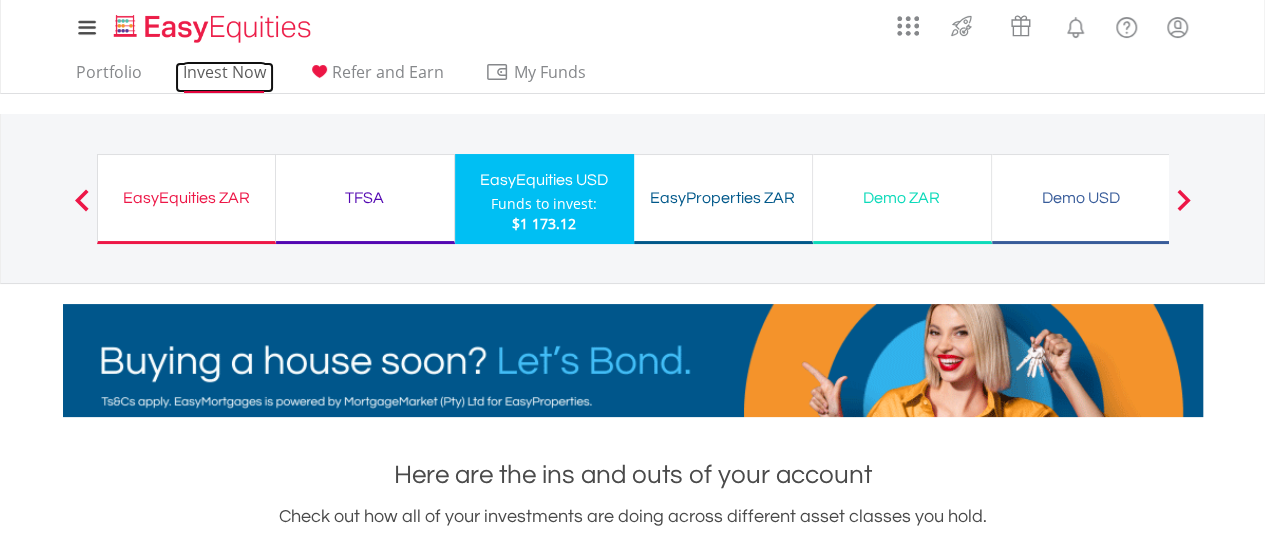 click on "Invest Now" at bounding box center (224, 77) 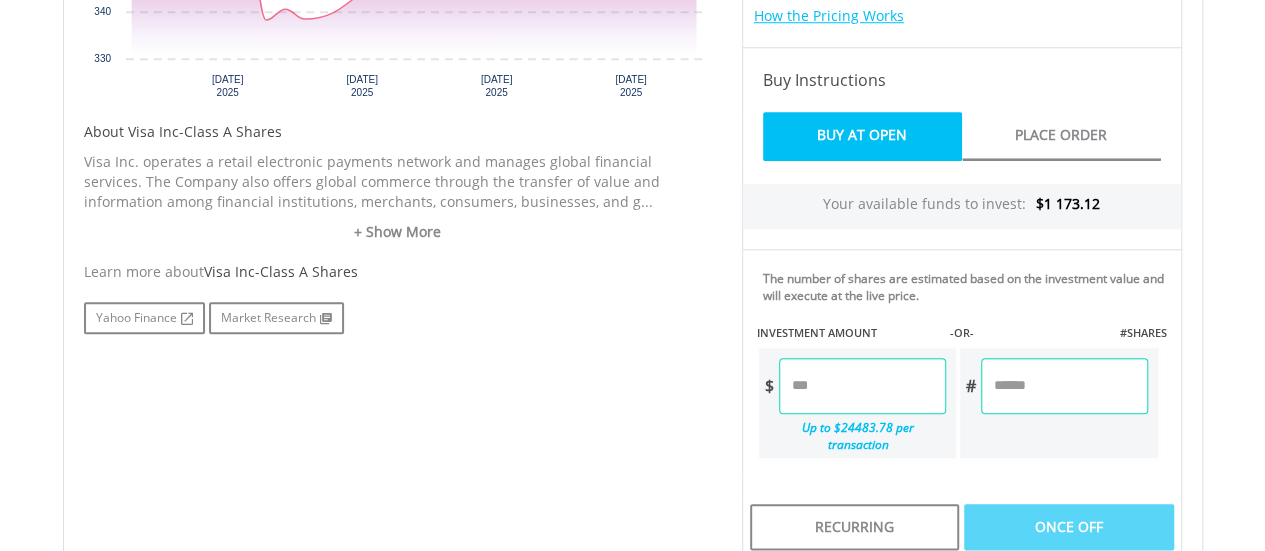 scroll, scrollTop: 900, scrollLeft: 0, axis: vertical 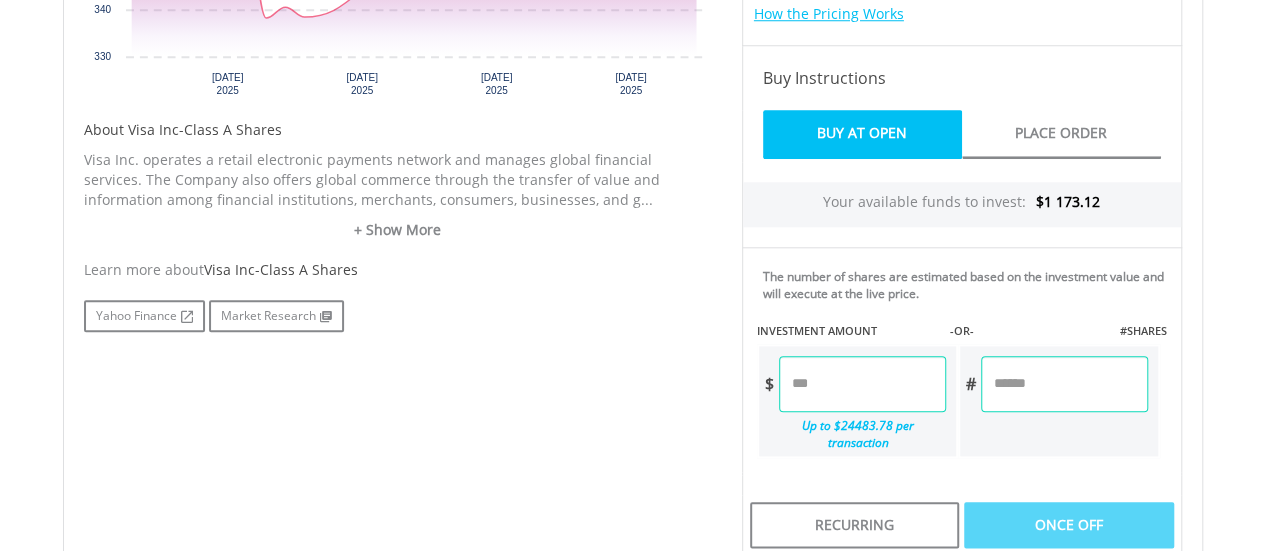click at bounding box center [1064, 384] 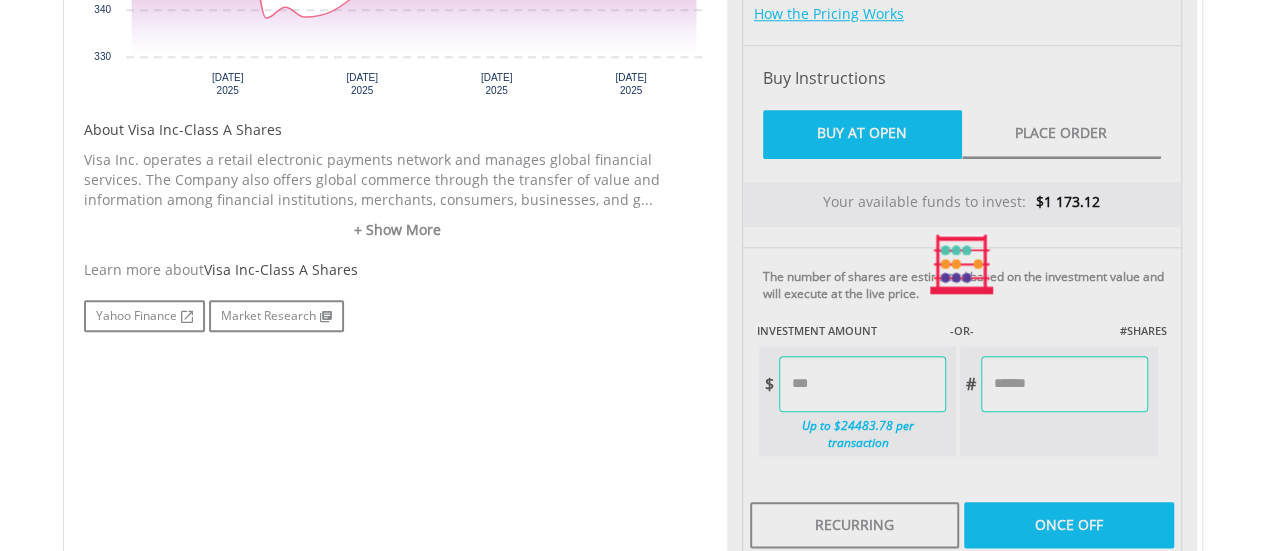 type on "******" 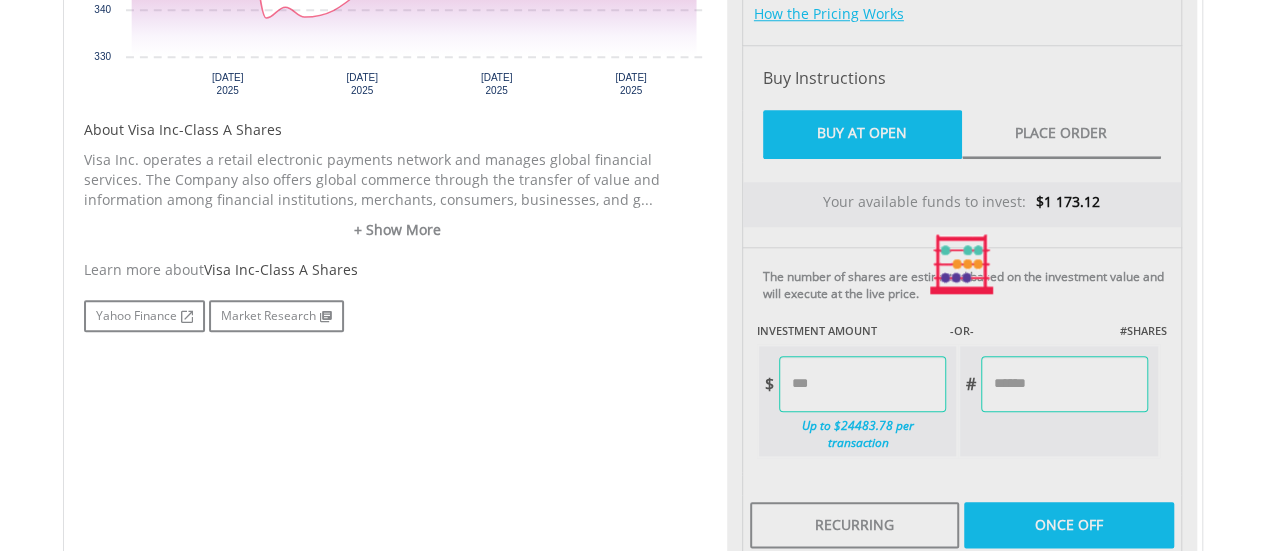 type on "******" 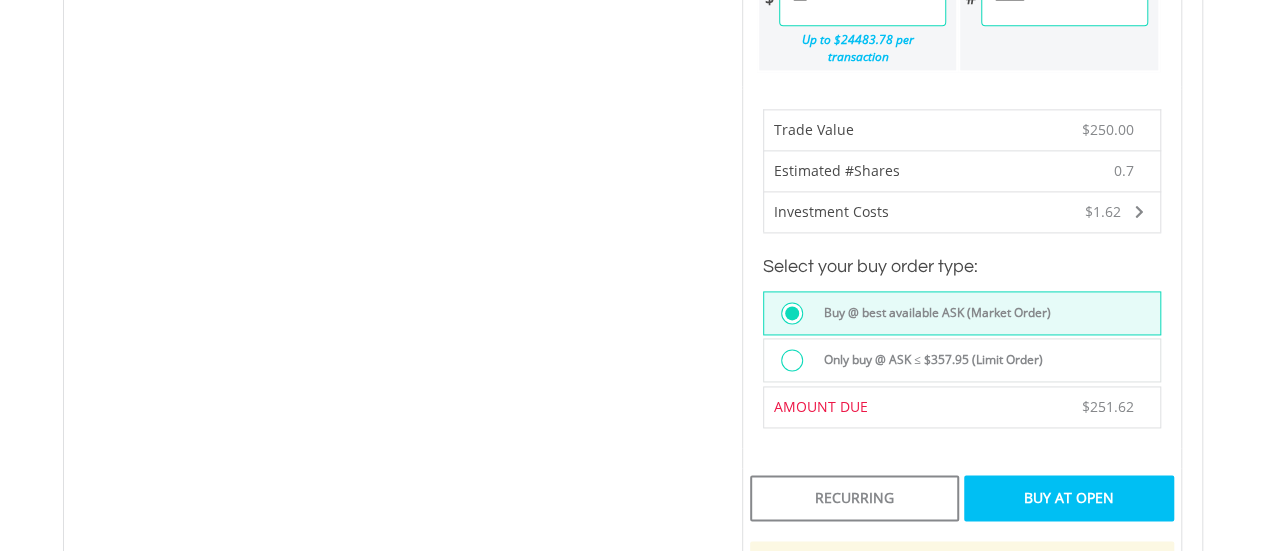 scroll, scrollTop: 1300, scrollLeft: 0, axis: vertical 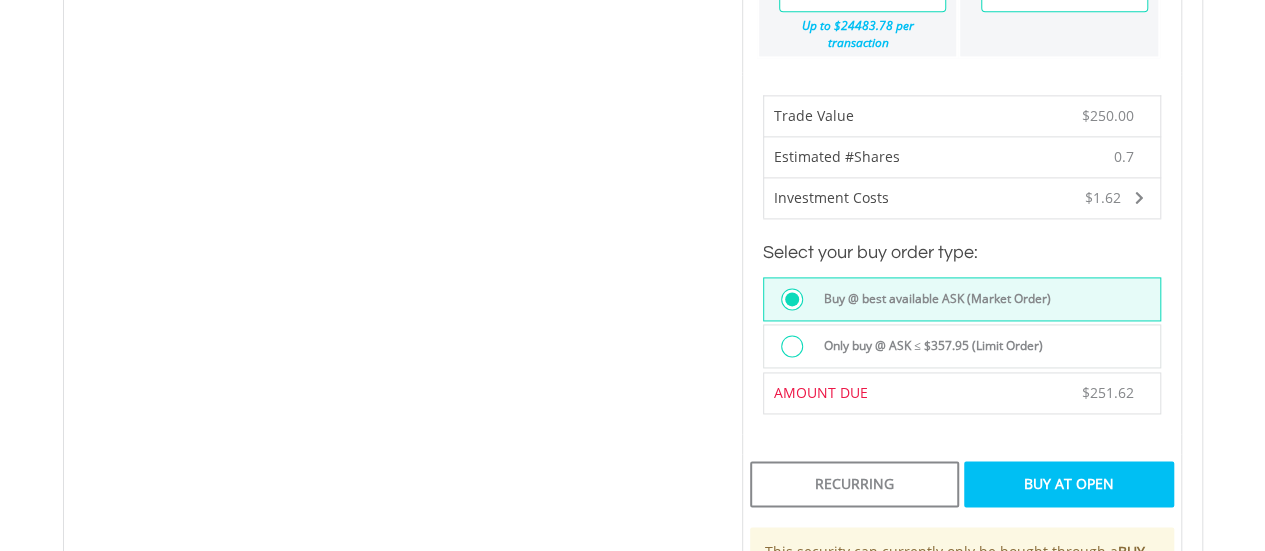 click at bounding box center [792, 346] 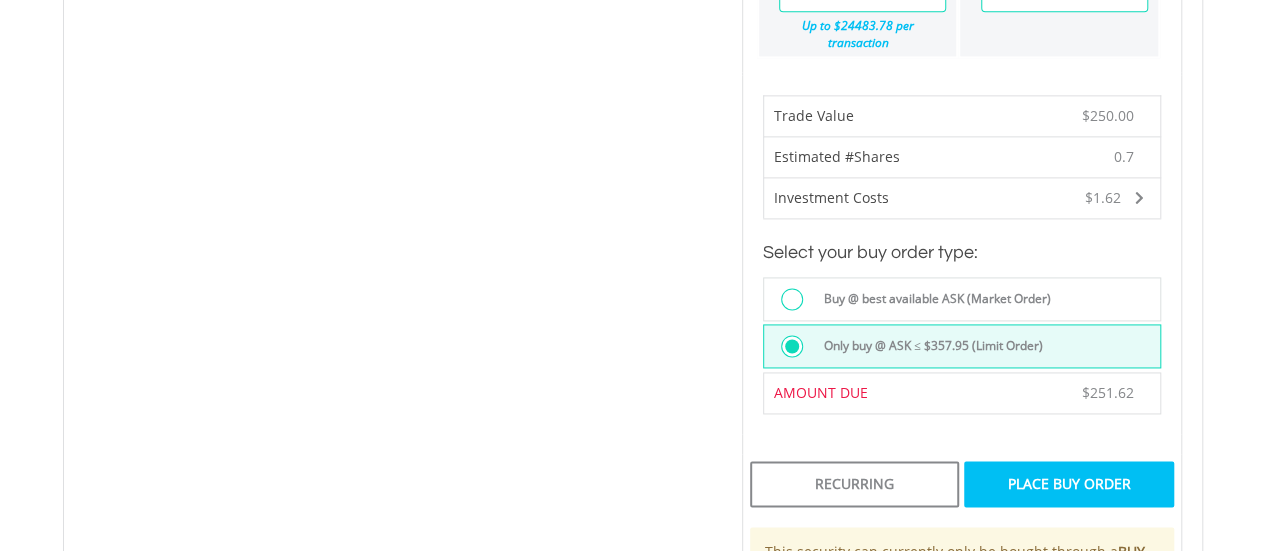 click on "Place Buy Order" at bounding box center (1068, 484) 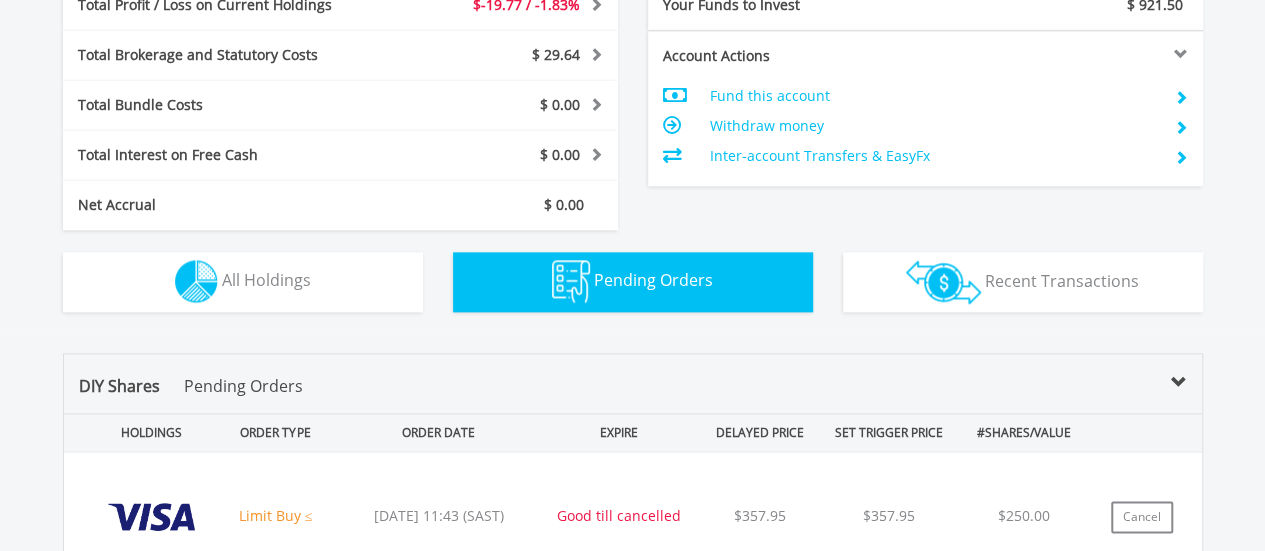 scroll, scrollTop: 1462, scrollLeft: 0, axis: vertical 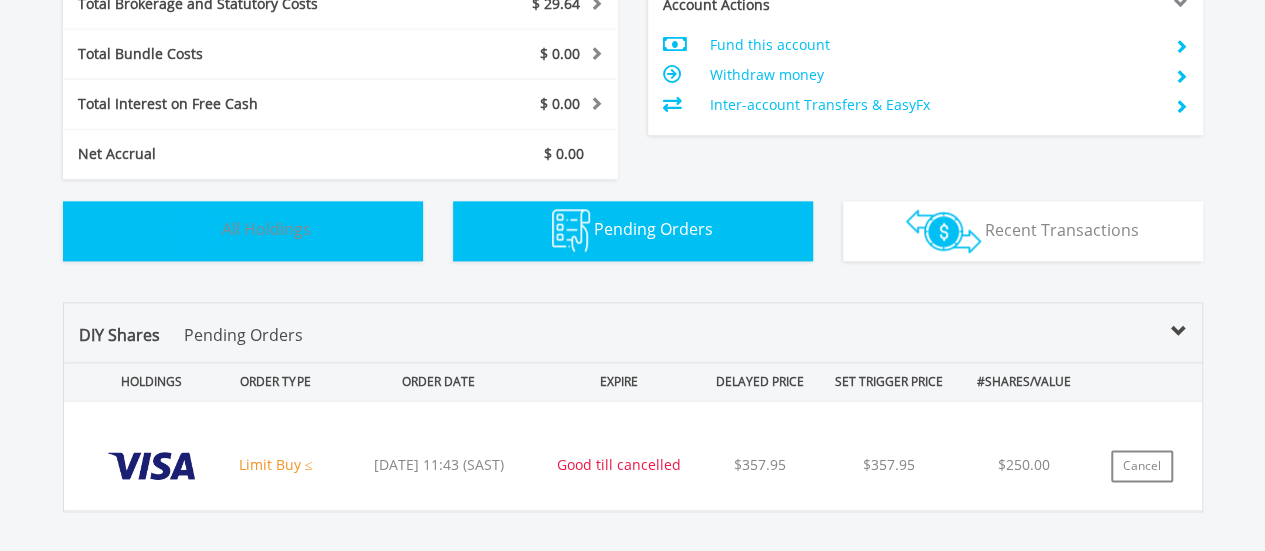 click on "All Holdings" at bounding box center [266, 229] 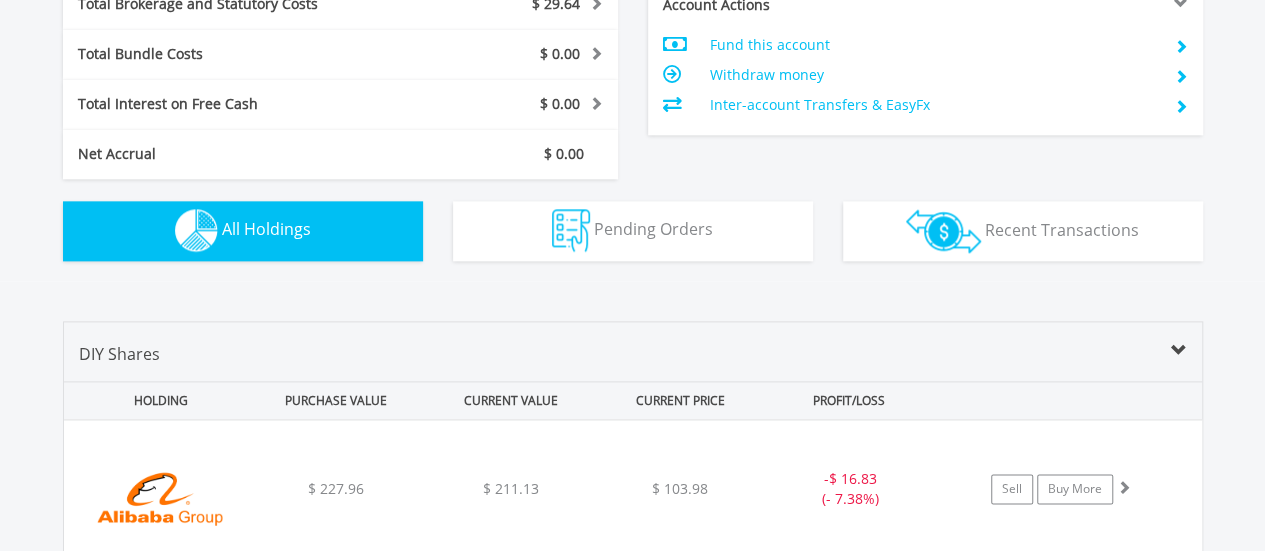 scroll, scrollTop: 1482, scrollLeft: 0, axis: vertical 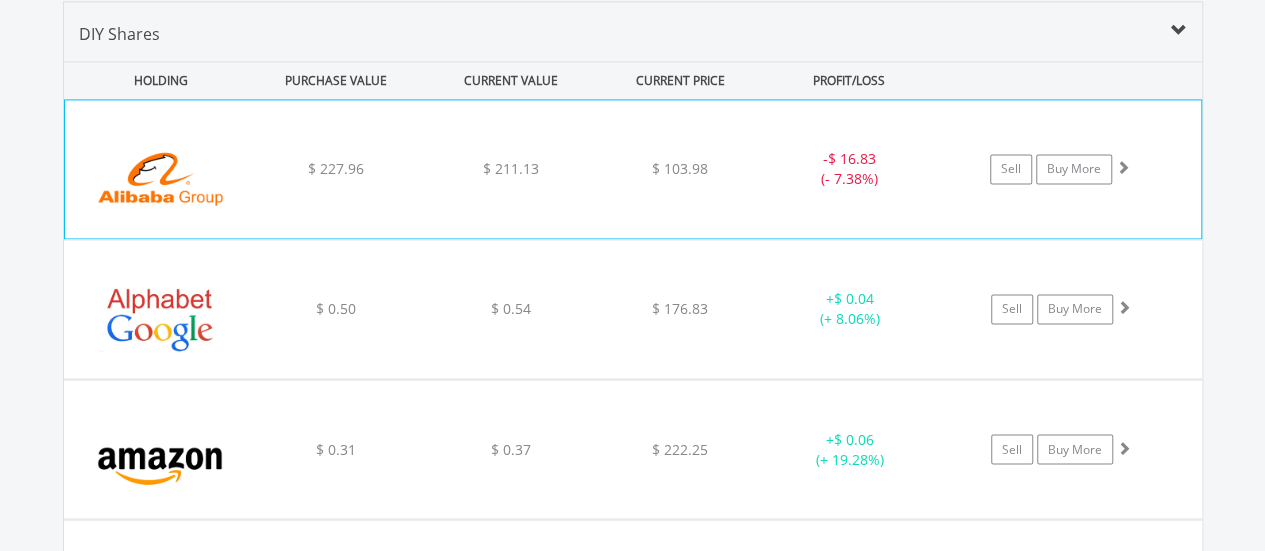 click on "﻿
Alibaba Group Holding Ltd
$ 227.96
$ 211.13
$ 103.98
-  $ 16.83 (- 7.38%)
Sell
Buy More" at bounding box center (633, 169) 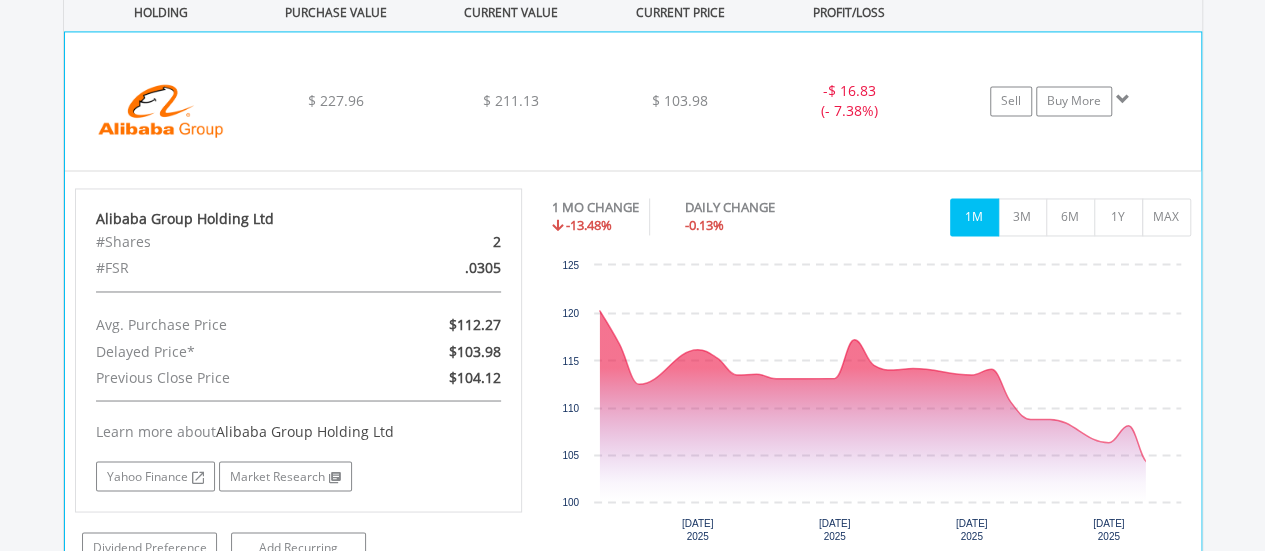 scroll, scrollTop: 1582, scrollLeft: 0, axis: vertical 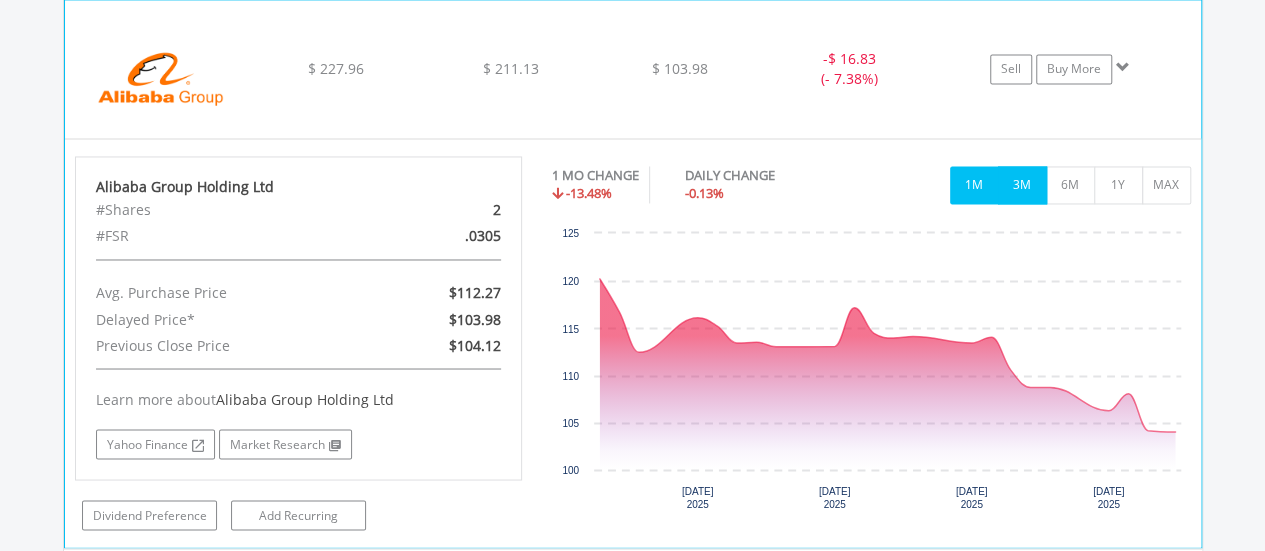 click on "3M" at bounding box center (1022, 185) 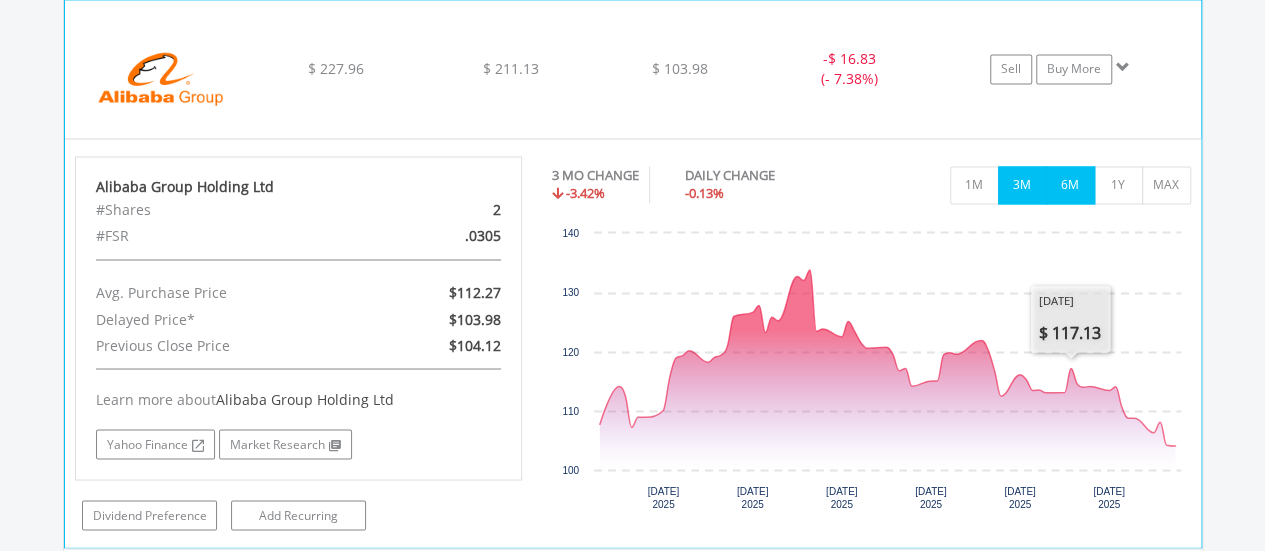 click on "6M" at bounding box center (1070, 185) 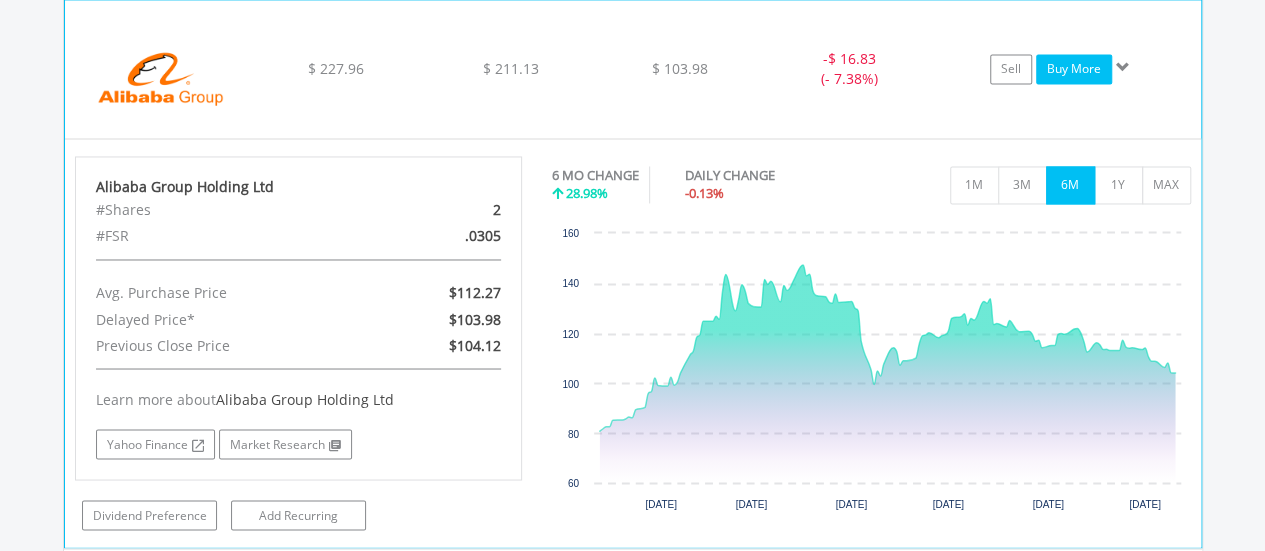 click on "Buy More" at bounding box center (1074, 69) 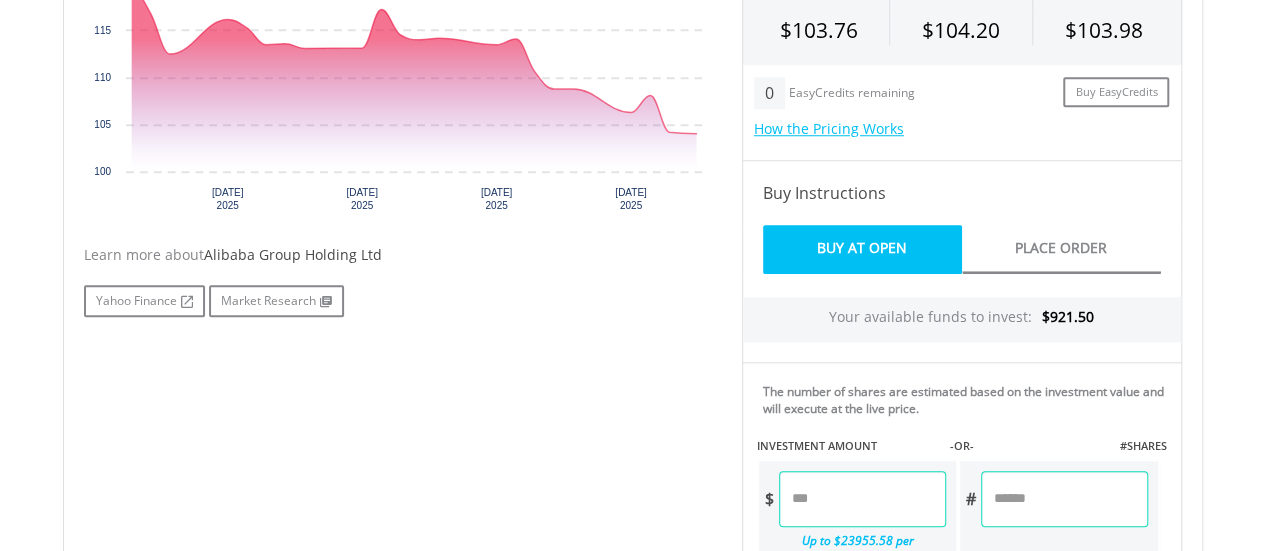 scroll, scrollTop: 800, scrollLeft: 0, axis: vertical 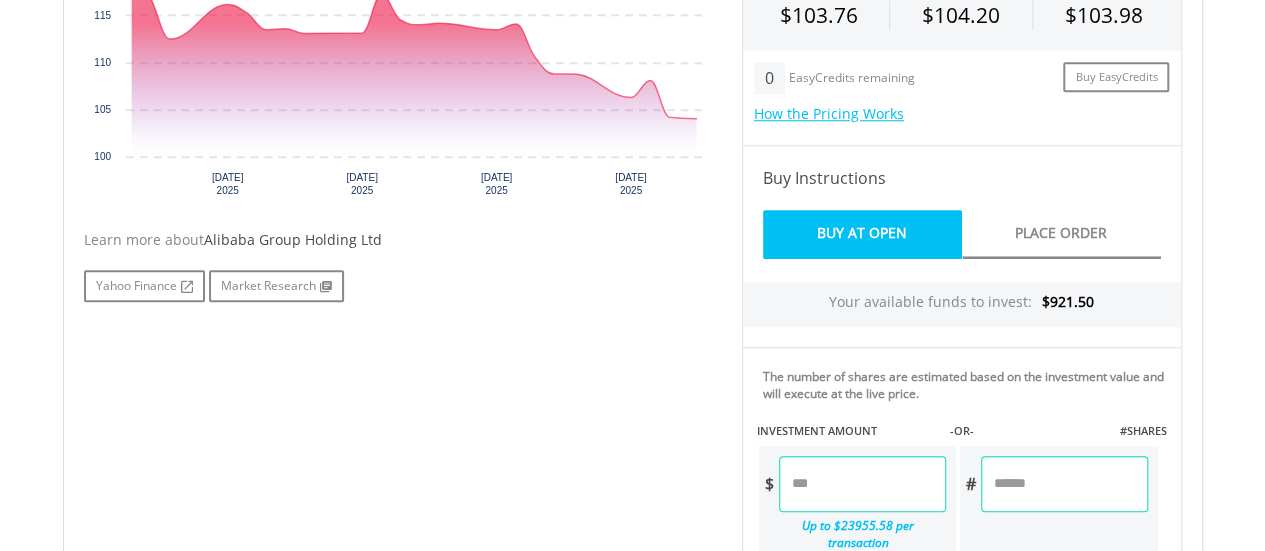 click at bounding box center [1064, 484] 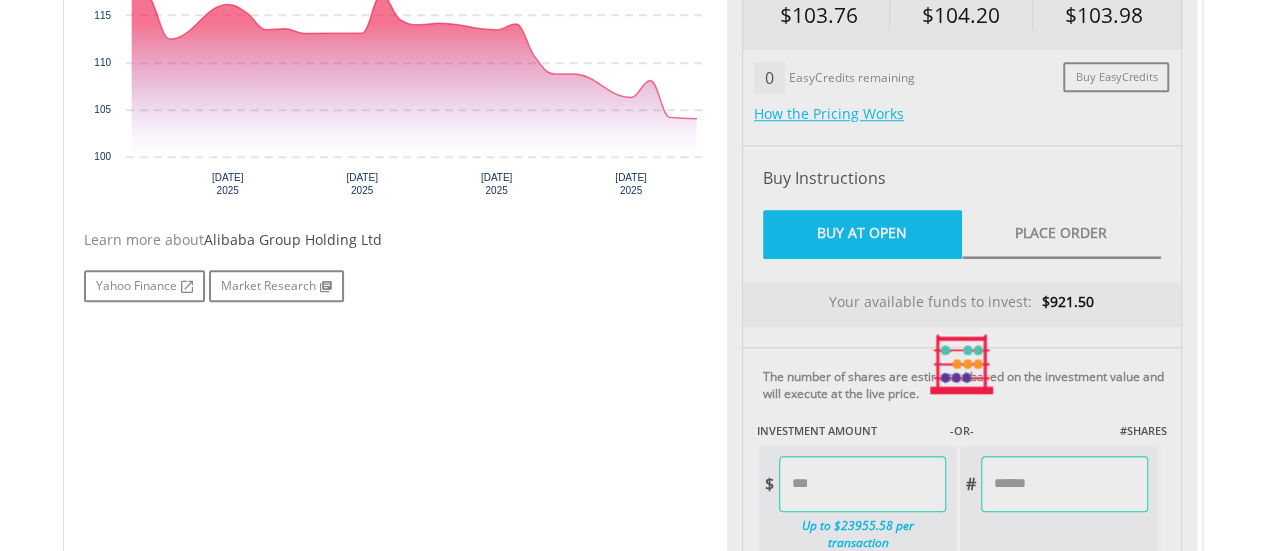 click on "No chart available.
1 MO CHANGE
-13.48%
DAILY CHANGE
-0.13%
1M
3M
6M
1Y
MAX
Chart 16 Jun" at bounding box center (633, 364) 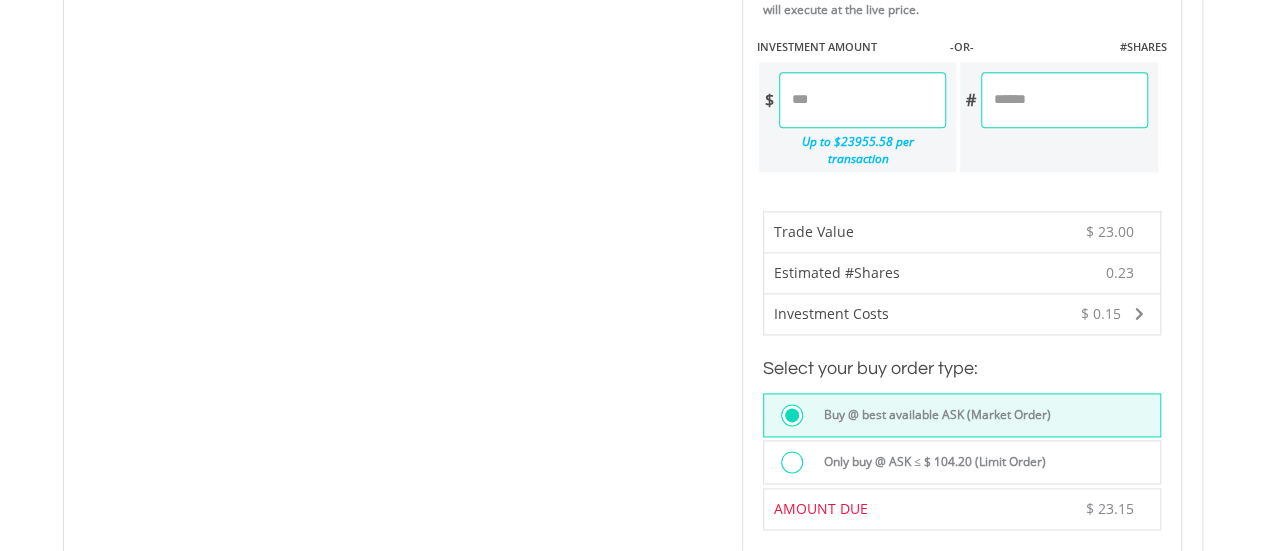 scroll, scrollTop: 1200, scrollLeft: 0, axis: vertical 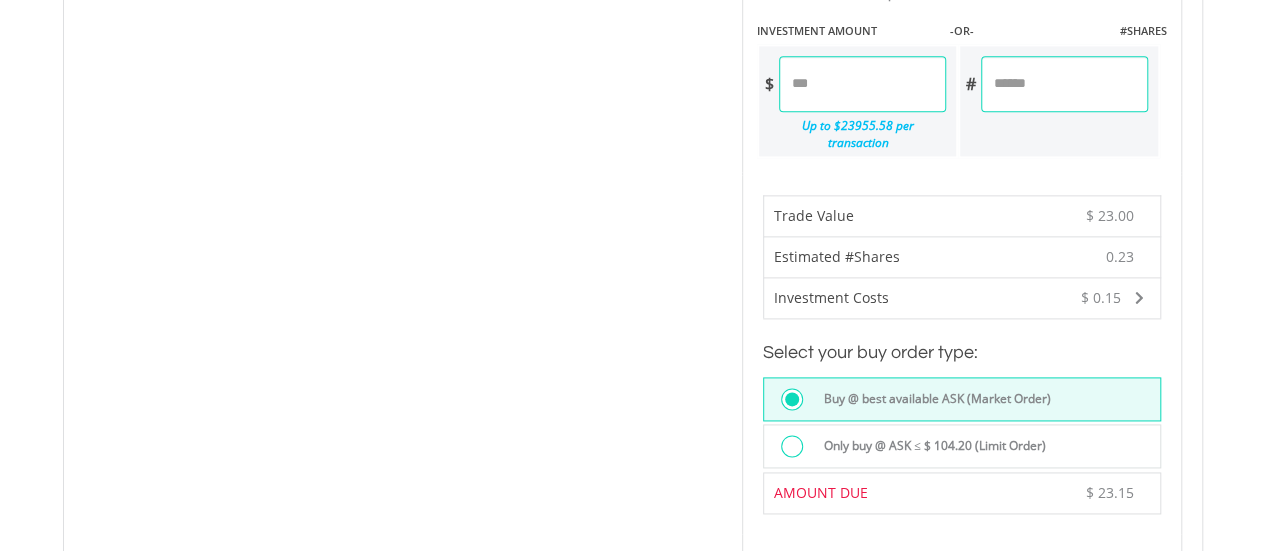 drag, startPoint x: 904, startPoint y: 87, endPoint x: 607, endPoint y: 63, distance: 297.9681 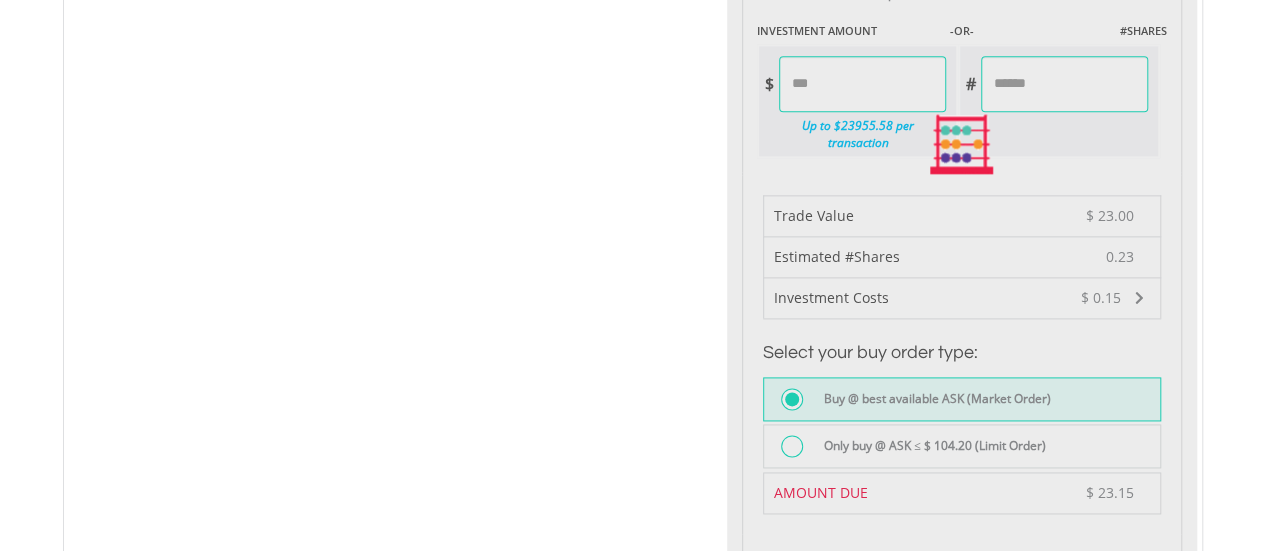 type on "*****" 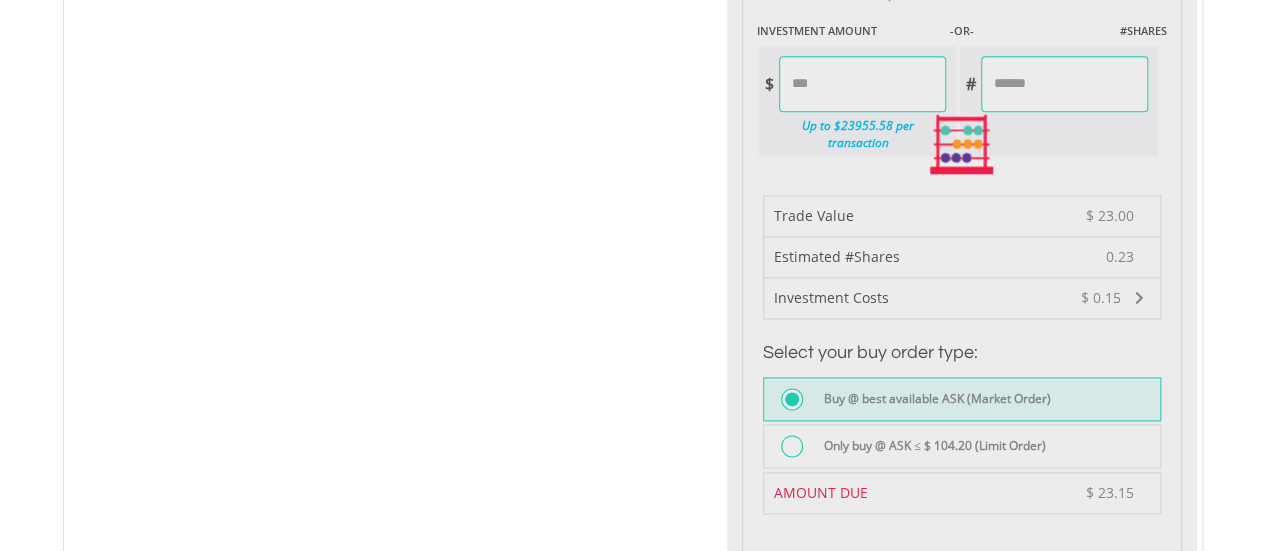 type on "******" 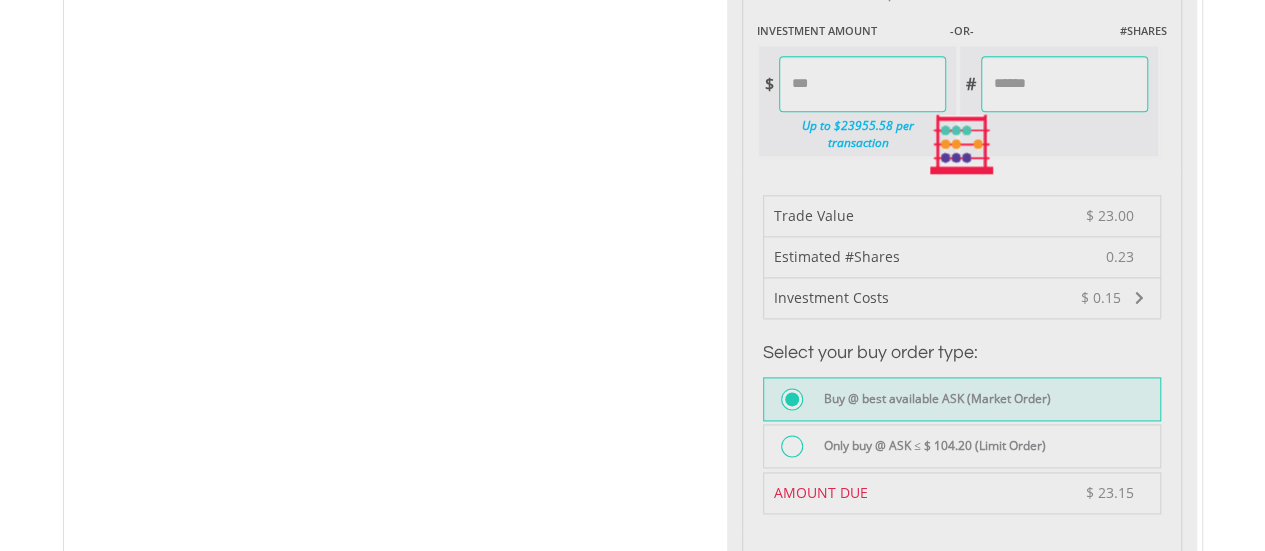 click on "No chart available.
1 MO CHANGE
-13.48%
DAILY CHANGE
-0.13%
1M
3M
6M
1Y
MAX
Chart 16 Jun" at bounding box center (633, 144) 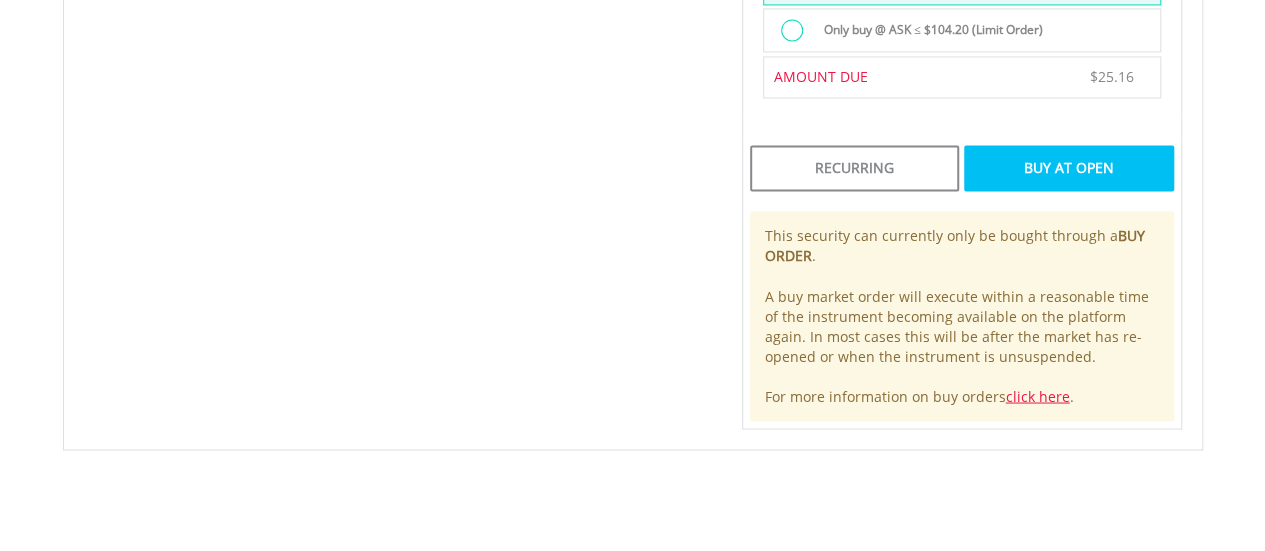 scroll, scrollTop: 1400, scrollLeft: 0, axis: vertical 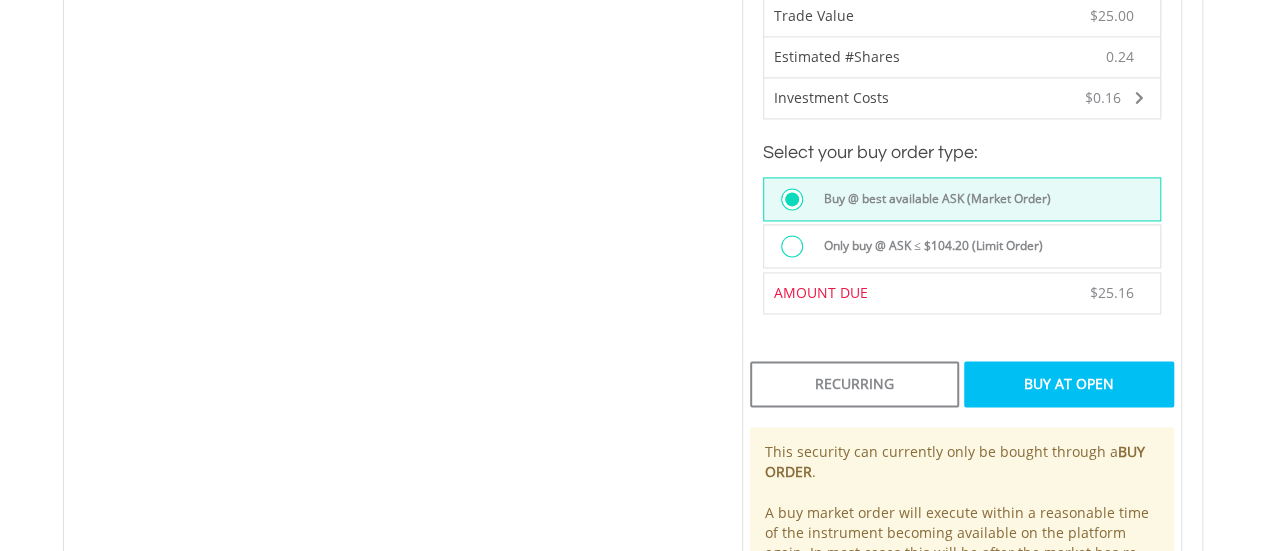 click at bounding box center [792, 246] 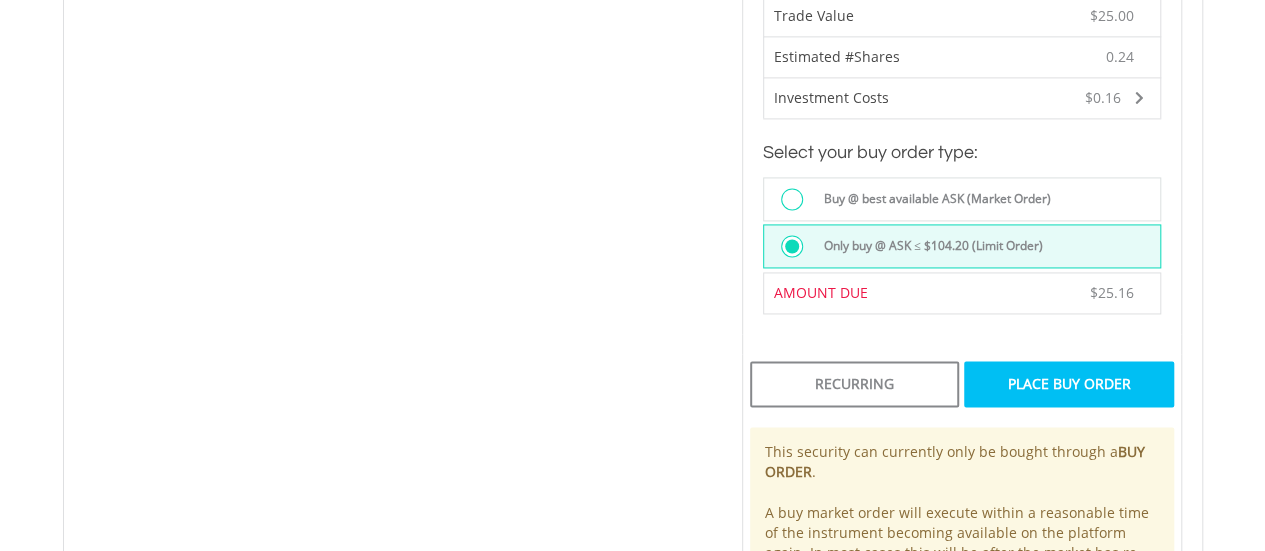 click on "Place Buy Order" at bounding box center [1068, 384] 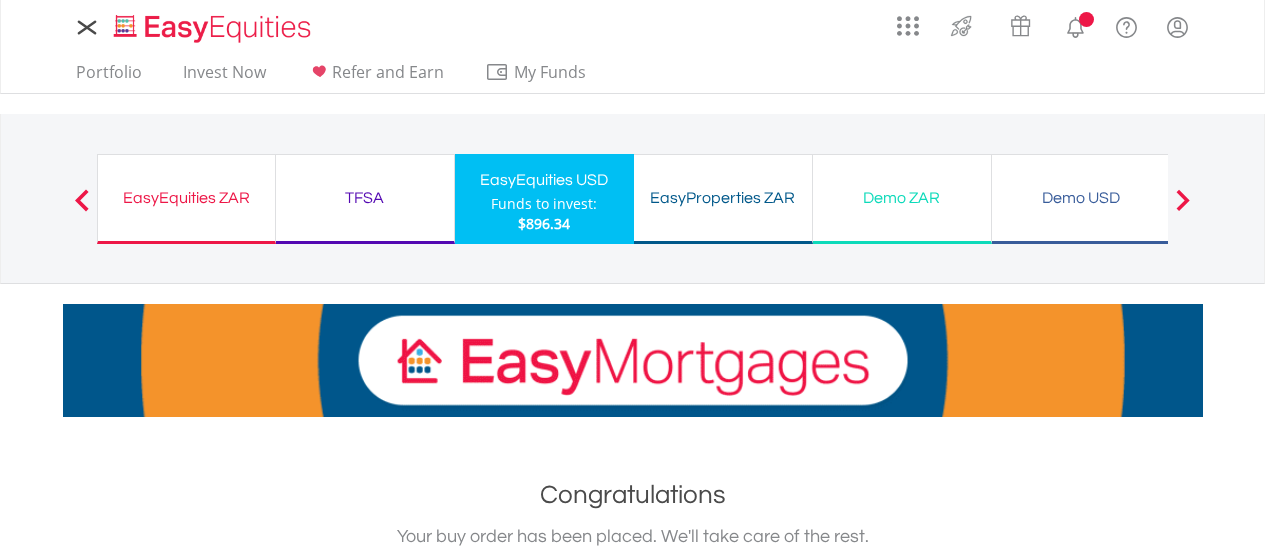 scroll, scrollTop: 0, scrollLeft: 0, axis: both 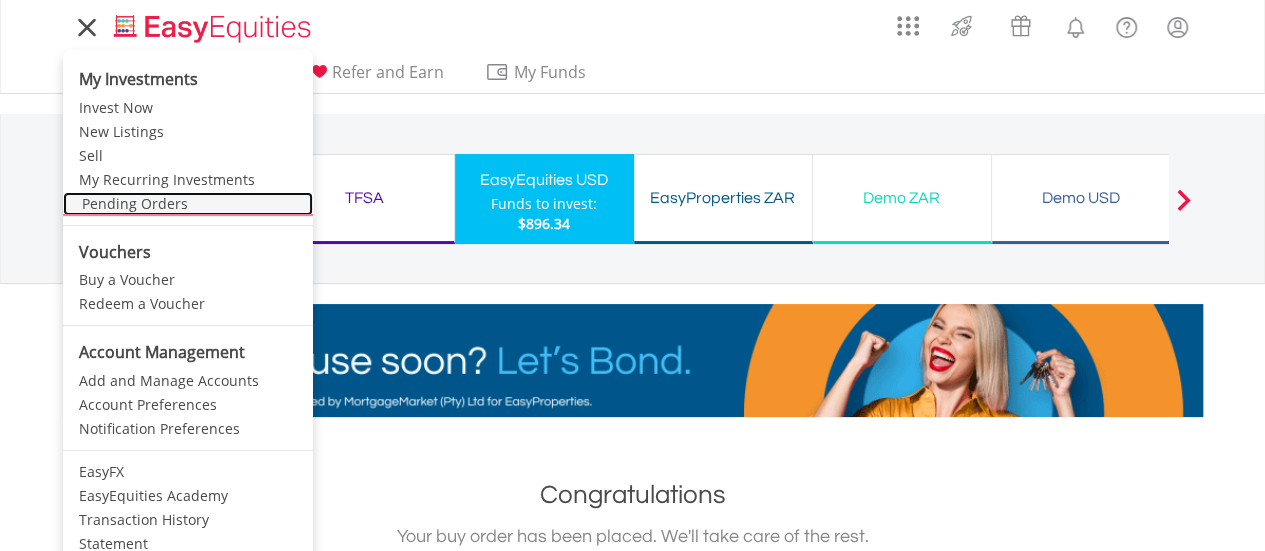click on "Pending Orders" at bounding box center (188, 204) 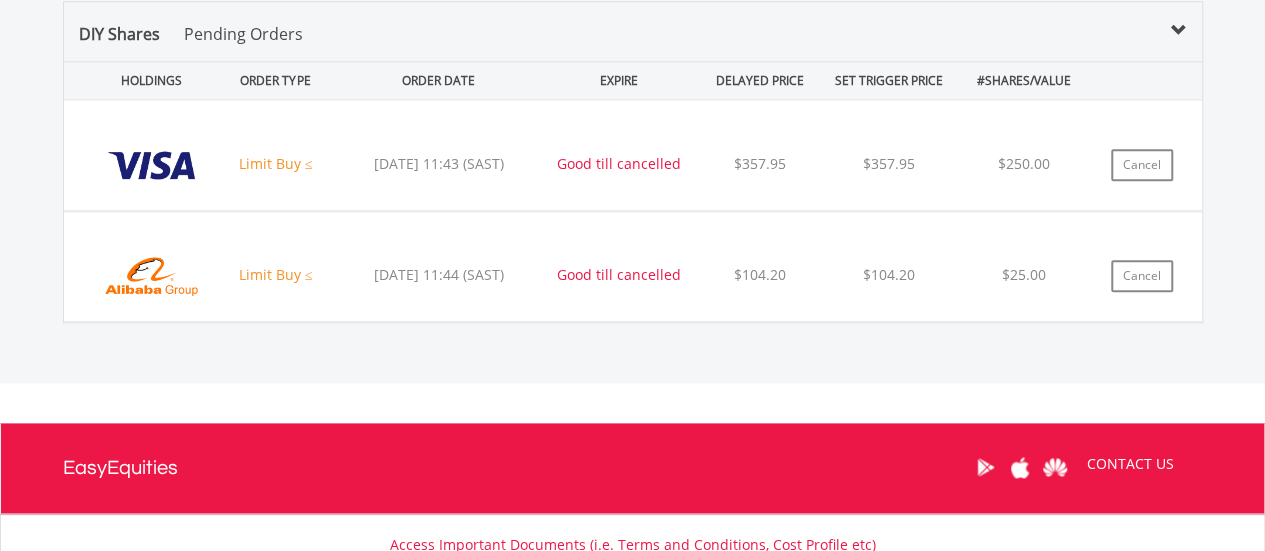 scroll, scrollTop: 1462, scrollLeft: 0, axis: vertical 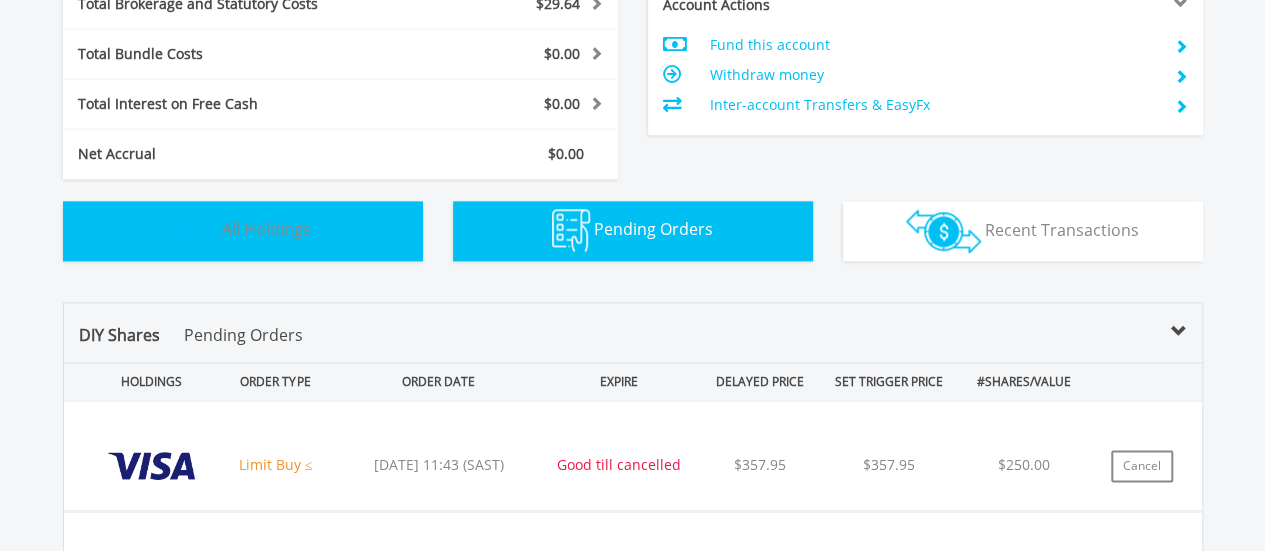 click on "Holdings
All Holdings" at bounding box center [243, 231] 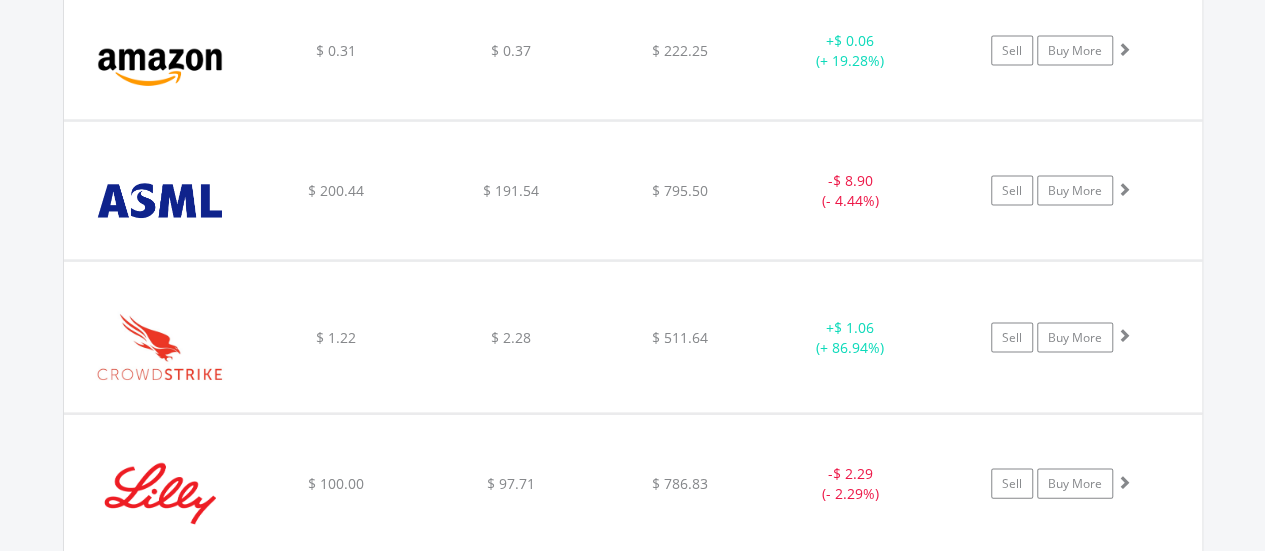 scroll, scrollTop: 1882, scrollLeft: 0, axis: vertical 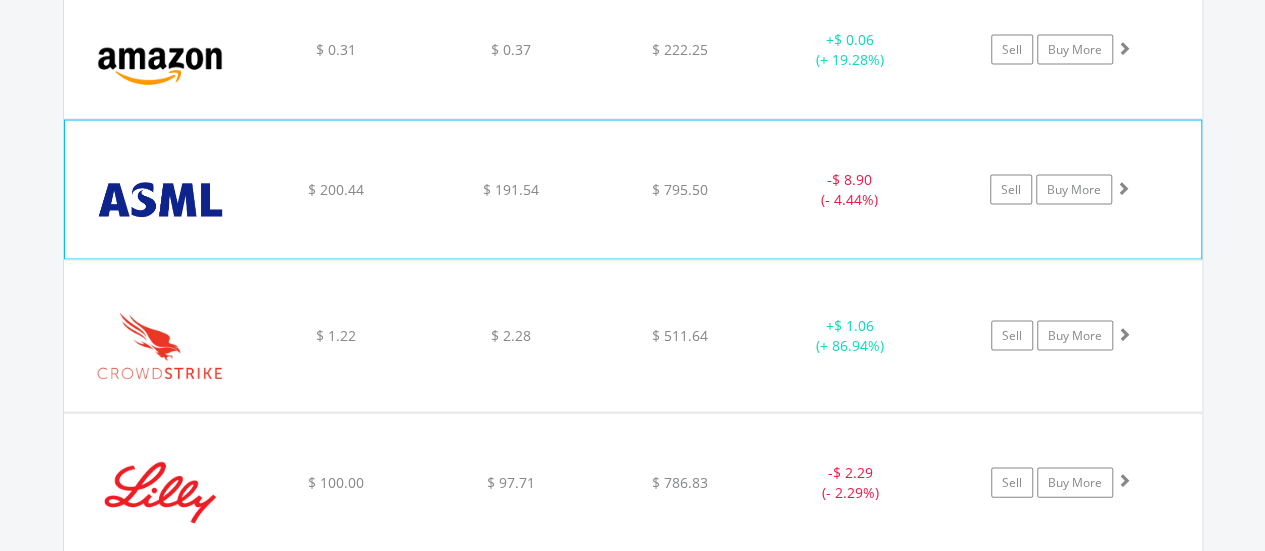click on "-  $ 8.90 (- 4.44%)" at bounding box center (850, -231) 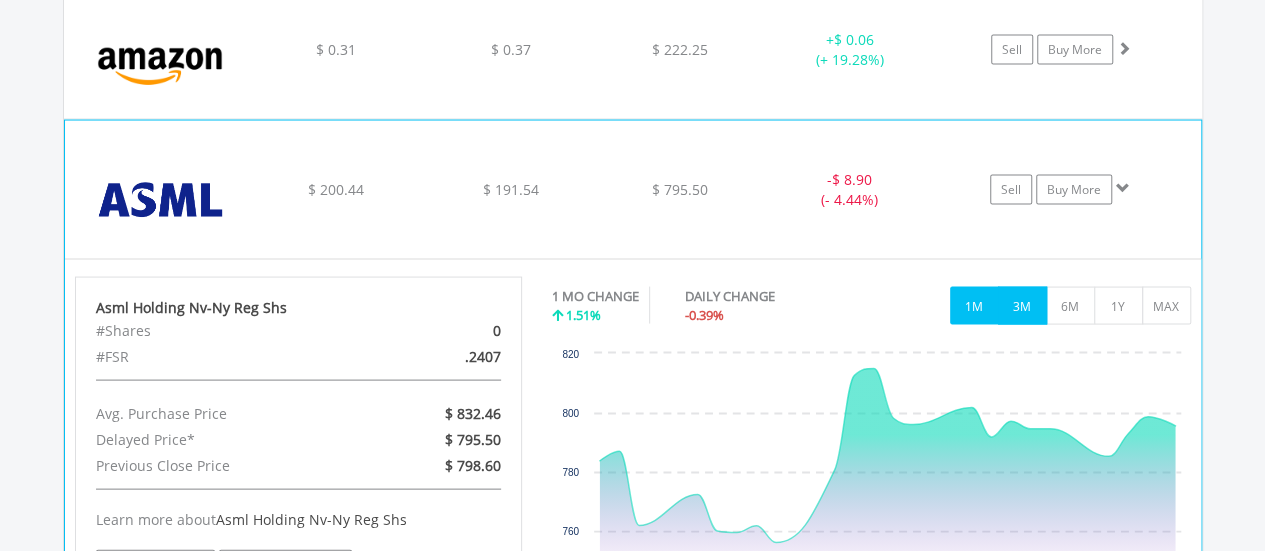 click on "3M" at bounding box center [1022, 305] 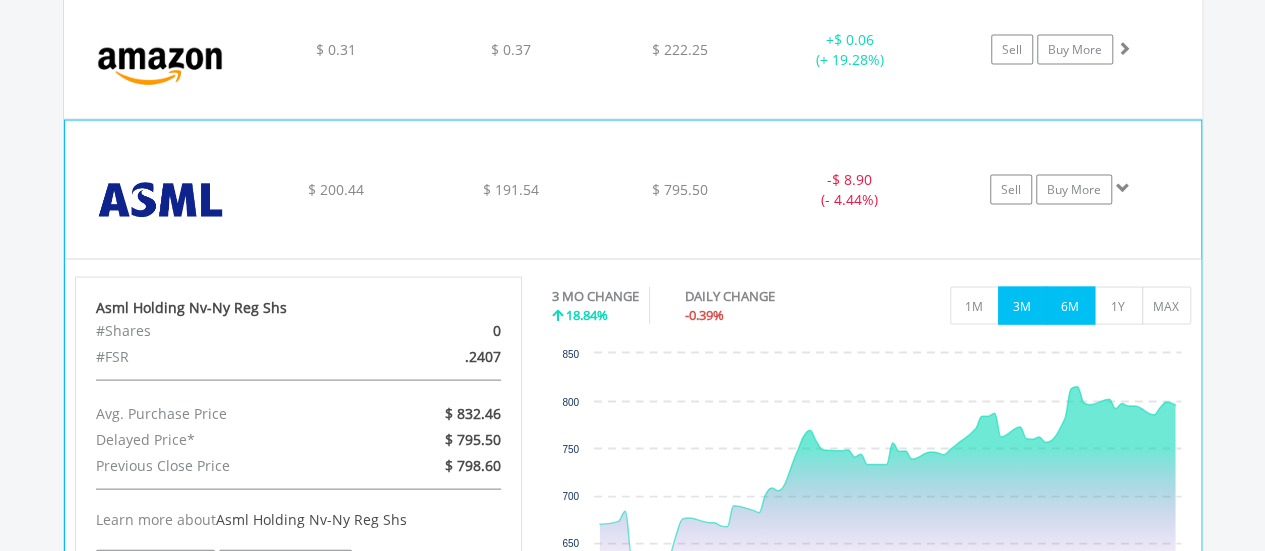 click on "6M" at bounding box center (1070, 305) 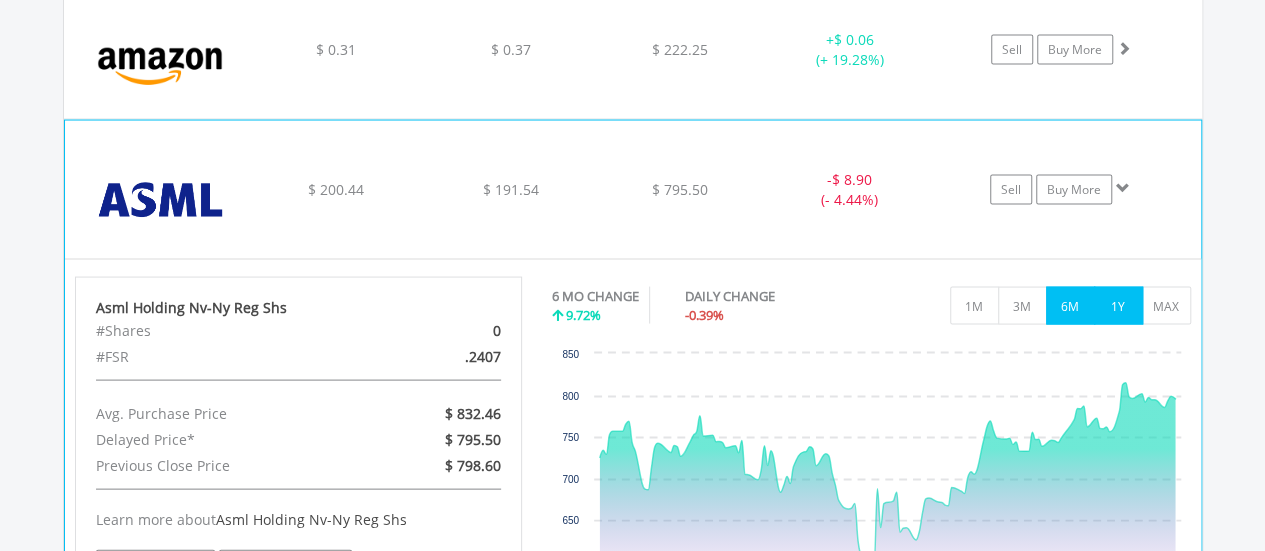 click on "1Y" at bounding box center (1118, 305) 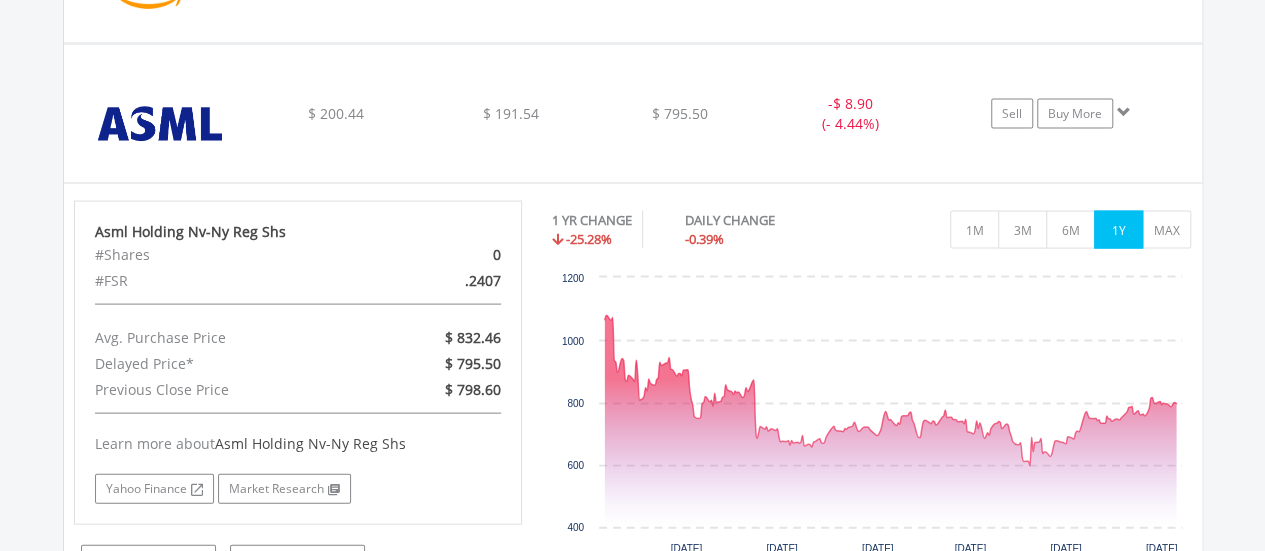 scroll, scrollTop: 2000, scrollLeft: 0, axis: vertical 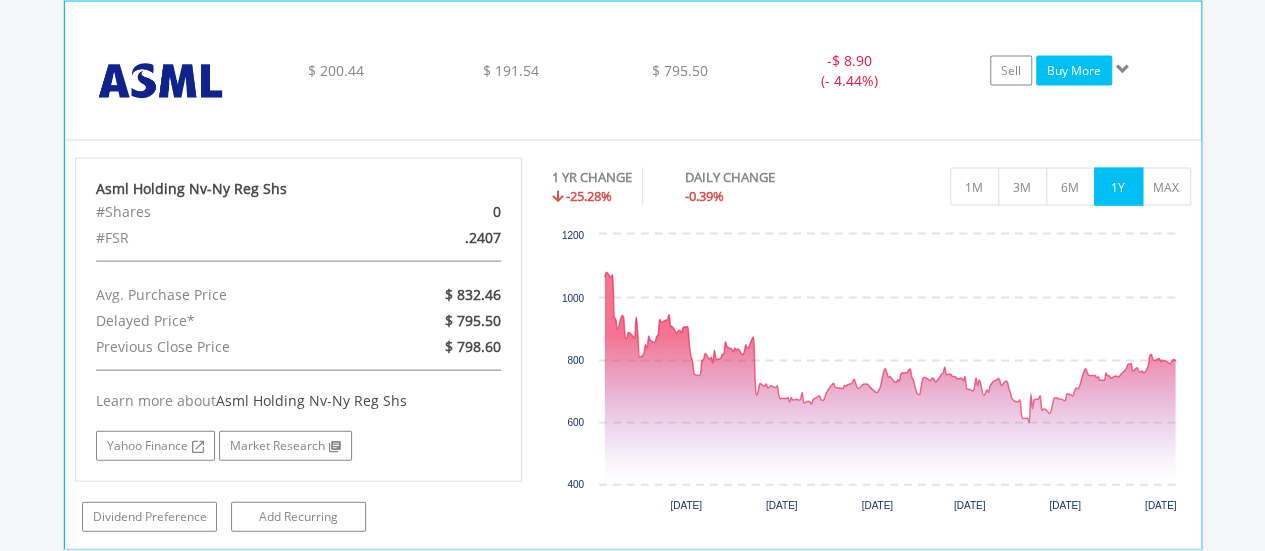 click on "Buy More" at bounding box center [1074, 71] 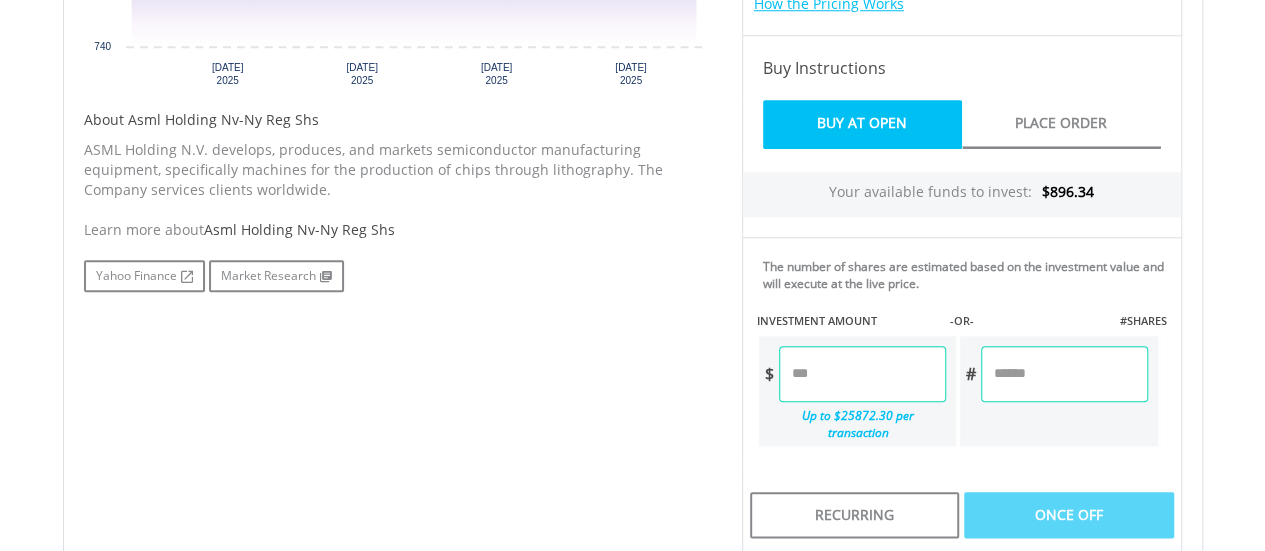 scroll, scrollTop: 1100, scrollLeft: 0, axis: vertical 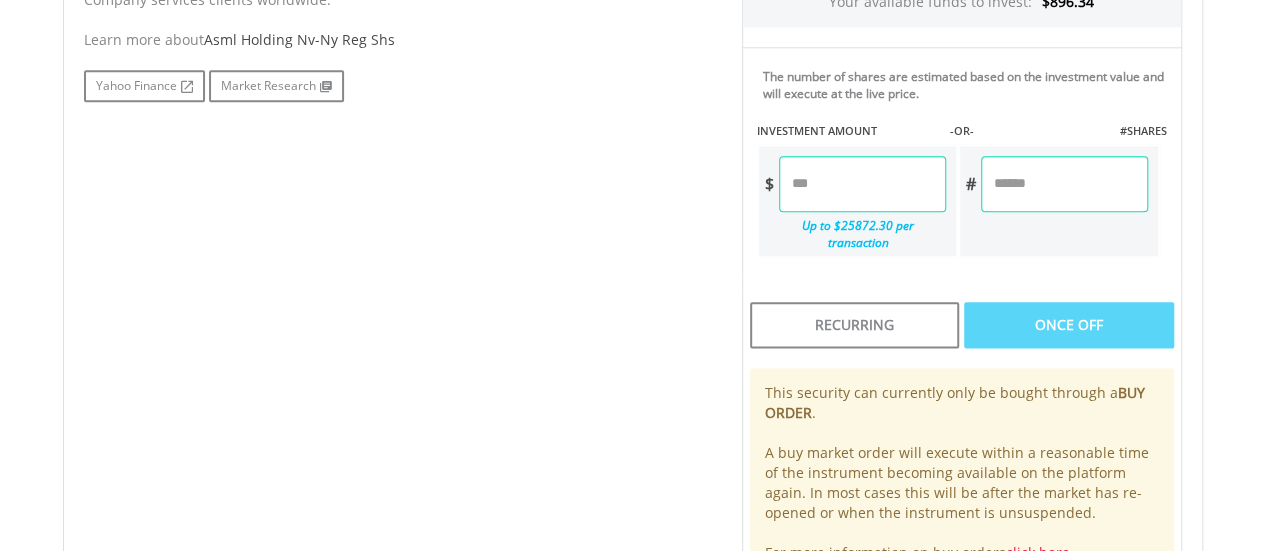 click at bounding box center [862, 184] 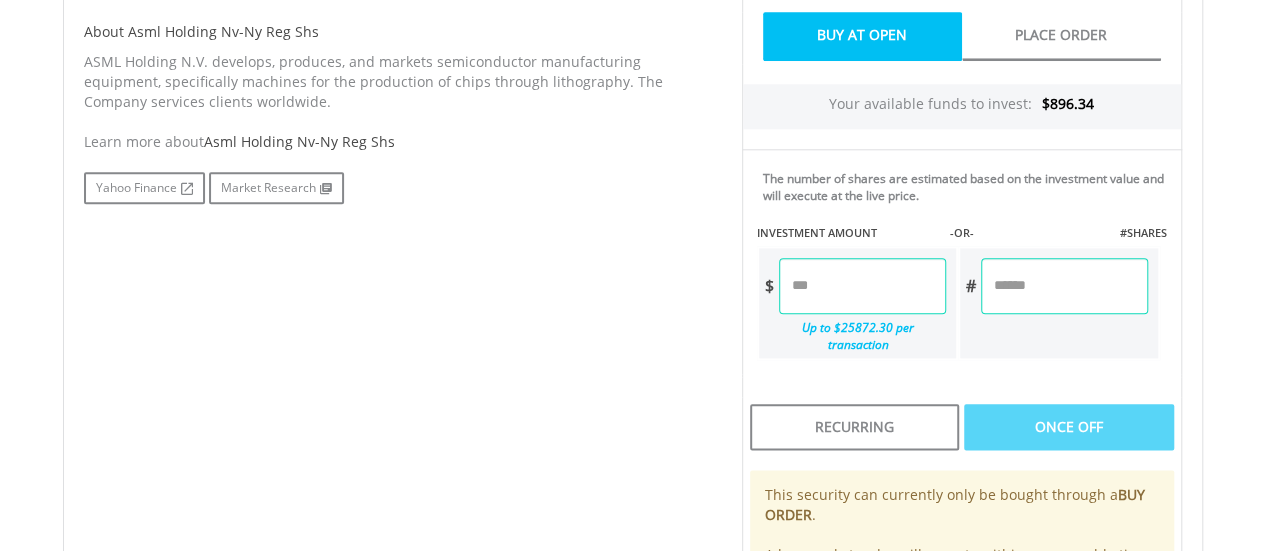 scroll, scrollTop: 1000, scrollLeft: 0, axis: vertical 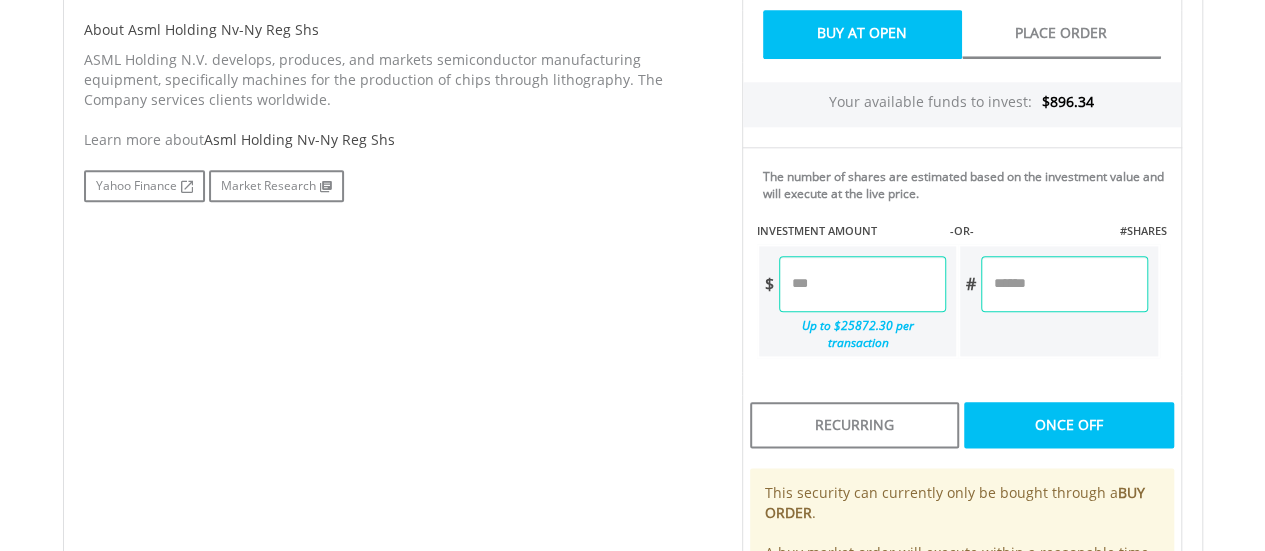 type on "***" 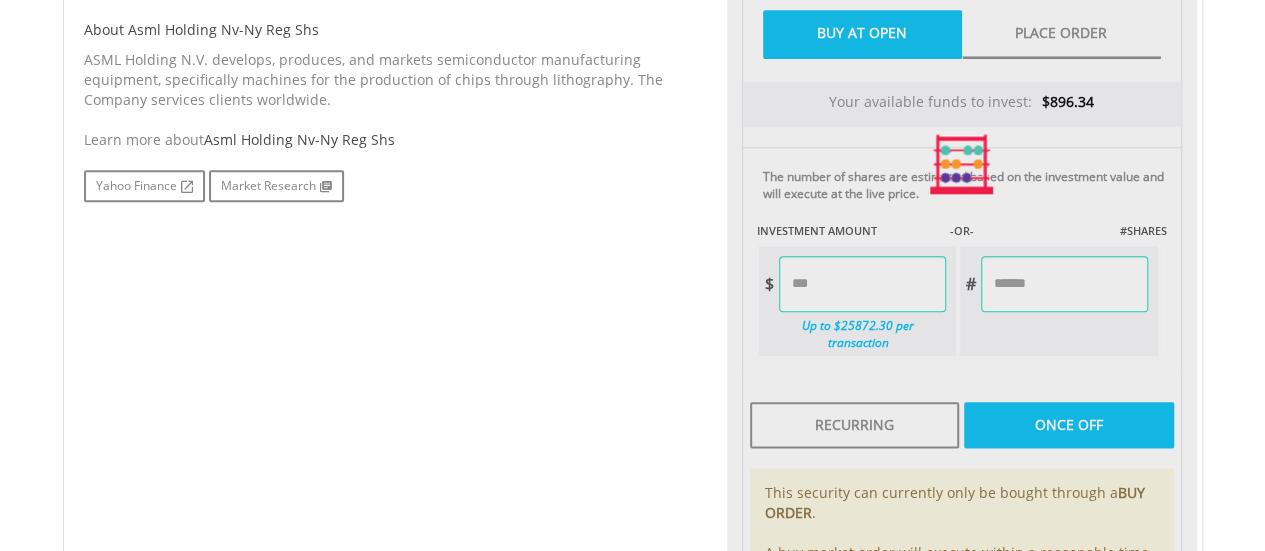 click on "No chart available.
1 MO CHANGE
1.51%
DAILY CHANGE
-0.39%
1M
3M
6M
1Y
MAX
Chart 16 Jun" at bounding box center (633, 164) 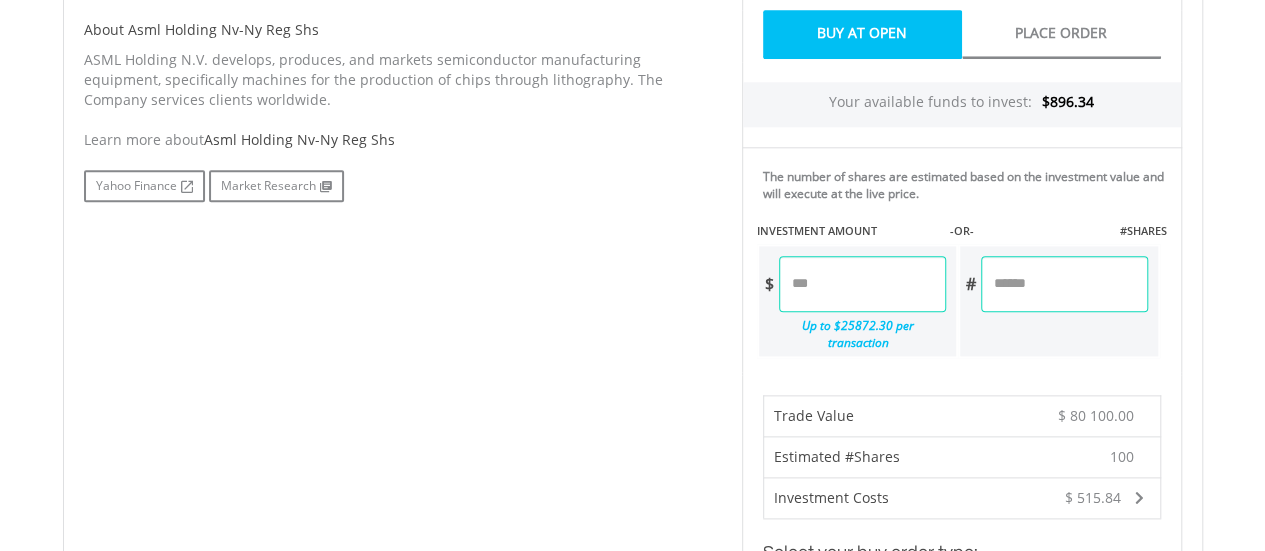 drag, startPoint x: 873, startPoint y: 281, endPoint x: 638, endPoint y: 288, distance: 235.10423 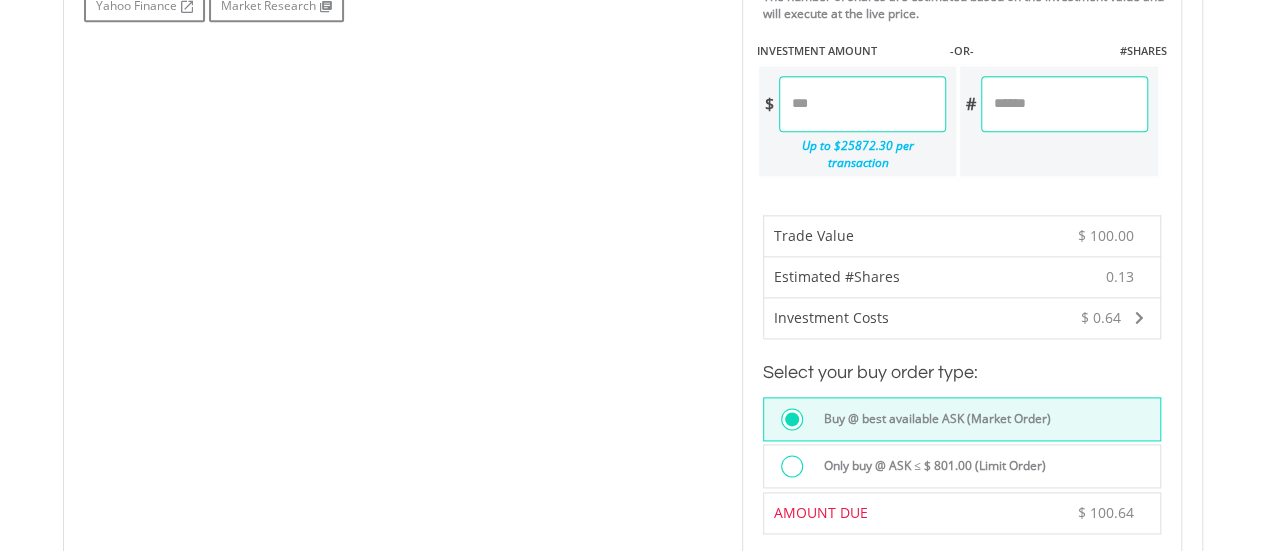 scroll, scrollTop: 1300, scrollLeft: 0, axis: vertical 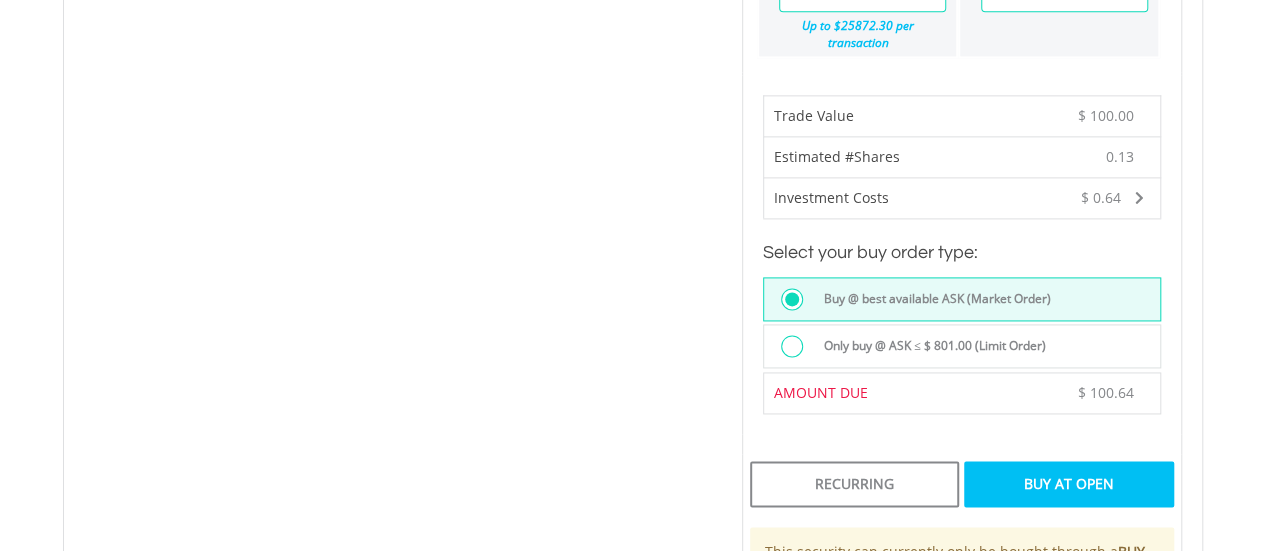 click at bounding box center (792, 346) 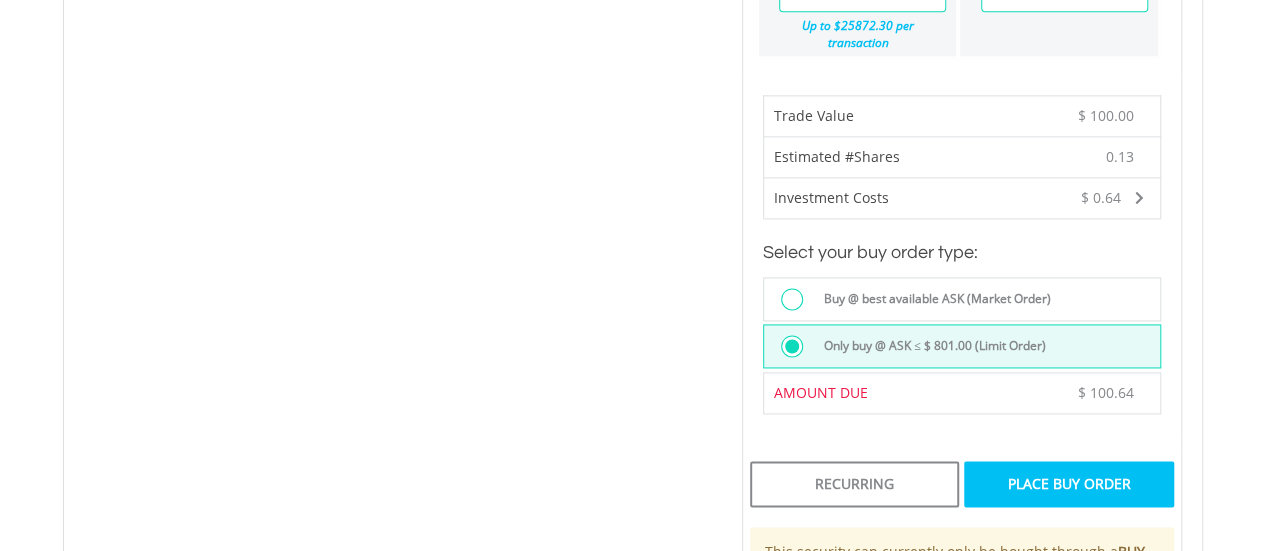 click on "Place Buy Order" at bounding box center [1068, 484] 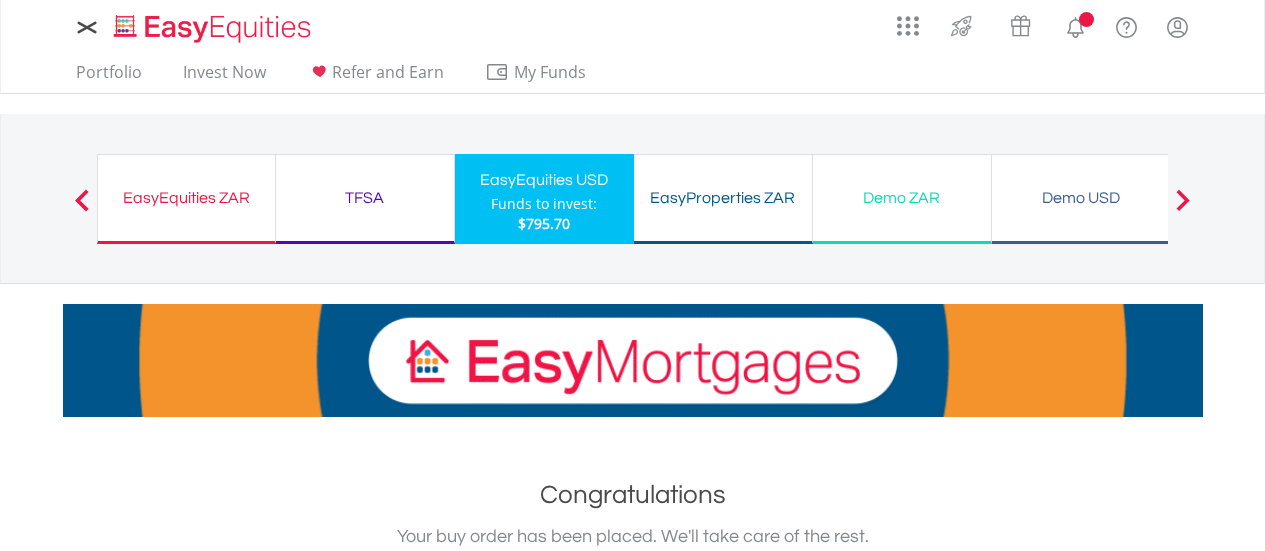 scroll, scrollTop: 0, scrollLeft: 0, axis: both 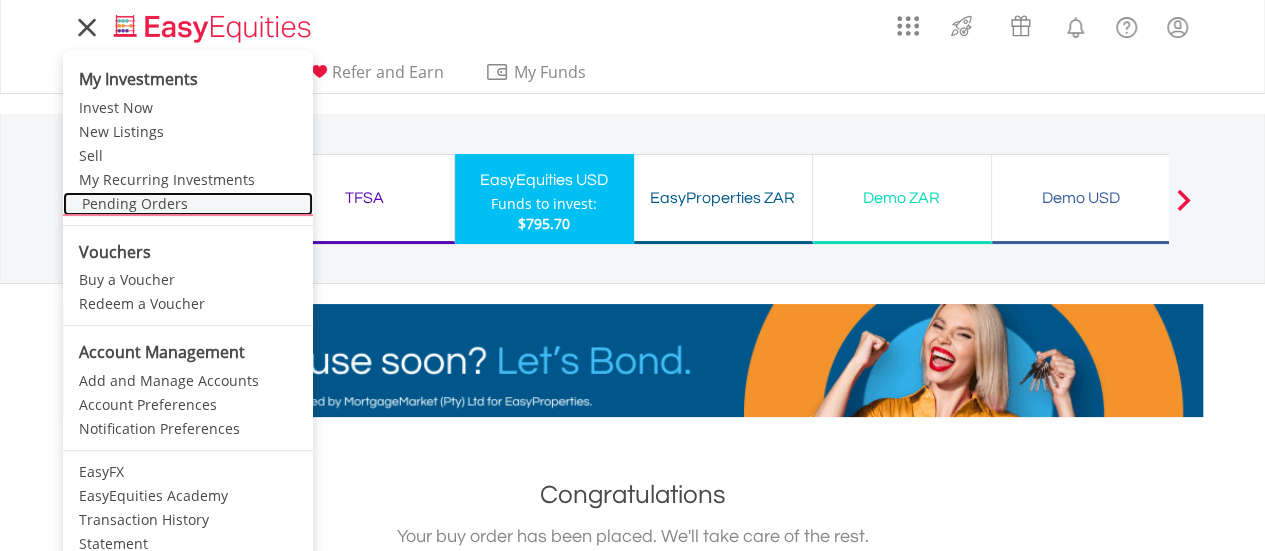 click on "Pending Orders" at bounding box center (188, 204) 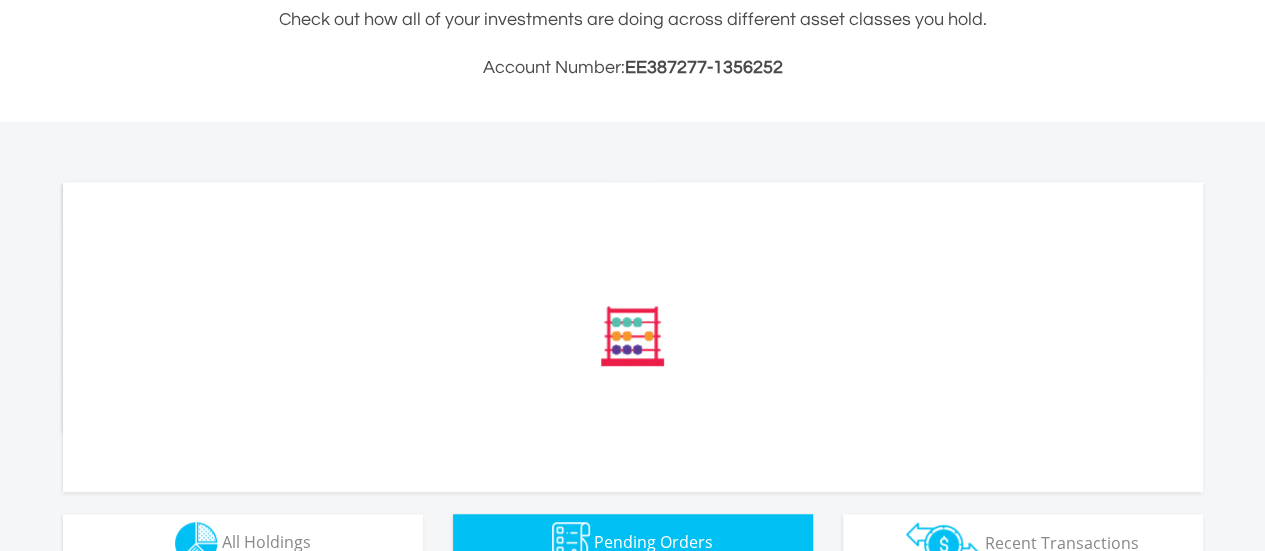 scroll, scrollTop: 500, scrollLeft: 0, axis: vertical 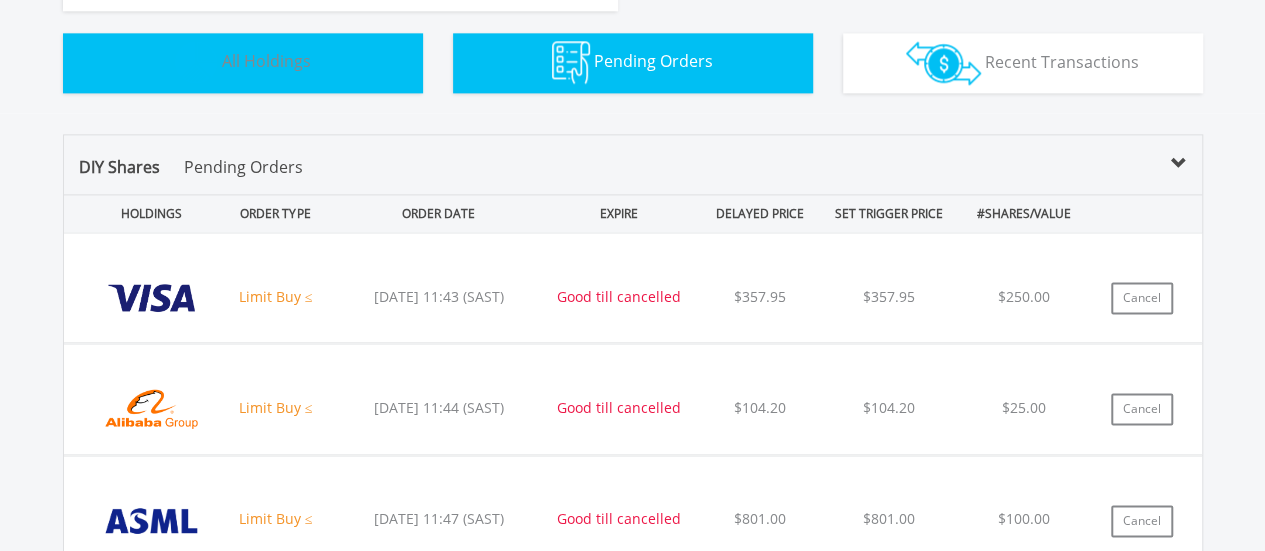 click on "Holdings
All Holdings" at bounding box center (243, 63) 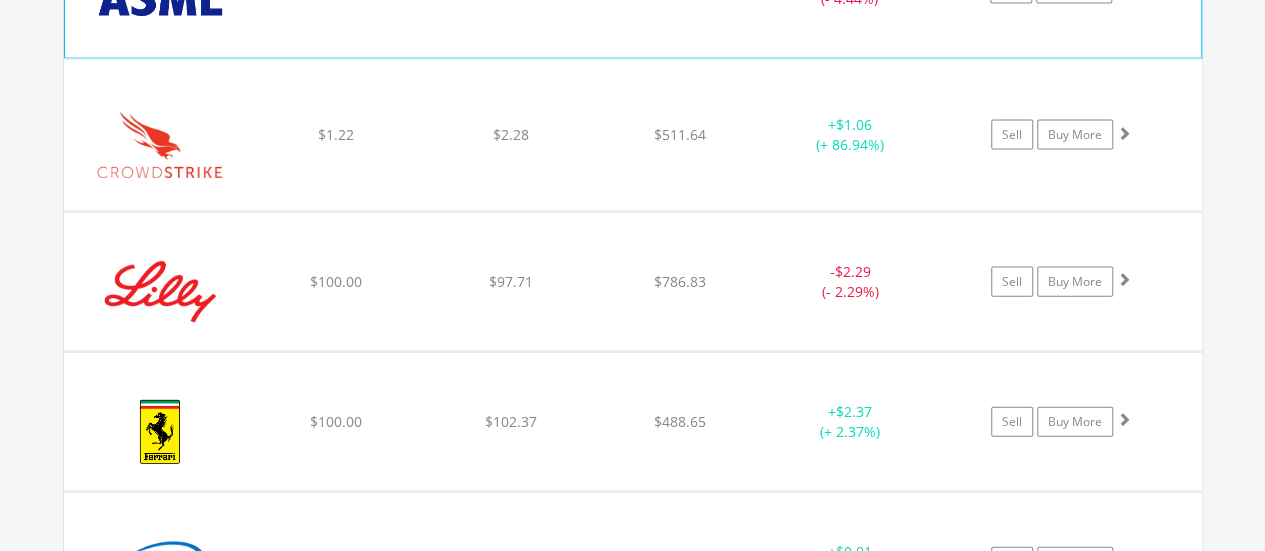 scroll, scrollTop: 2082, scrollLeft: 0, axis: vertical 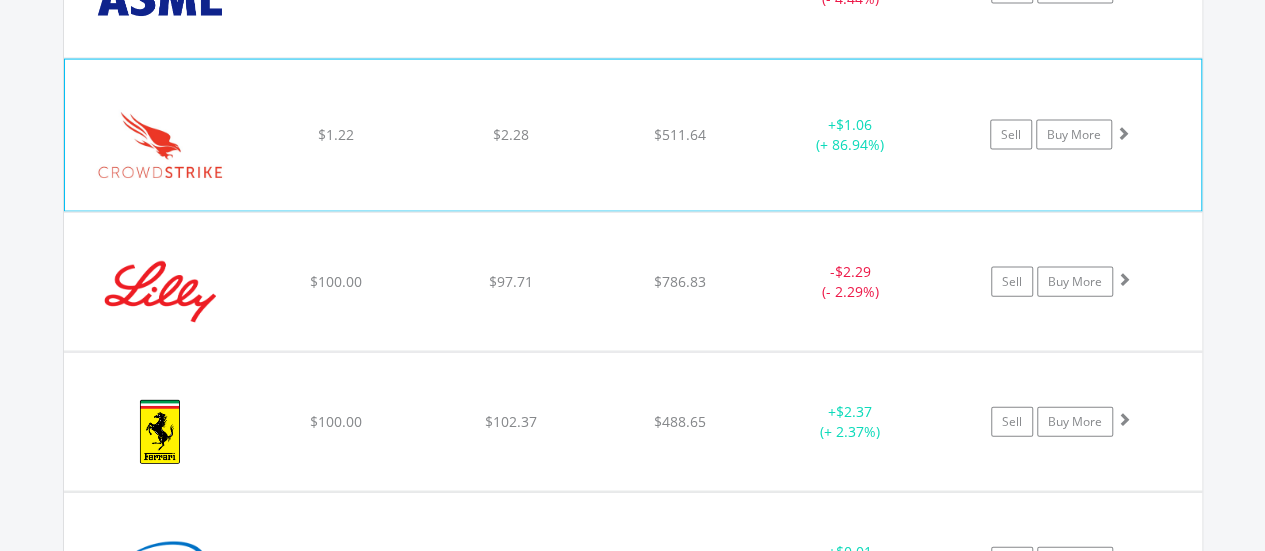 click on "$1.22" at bounding box center [335, -432] 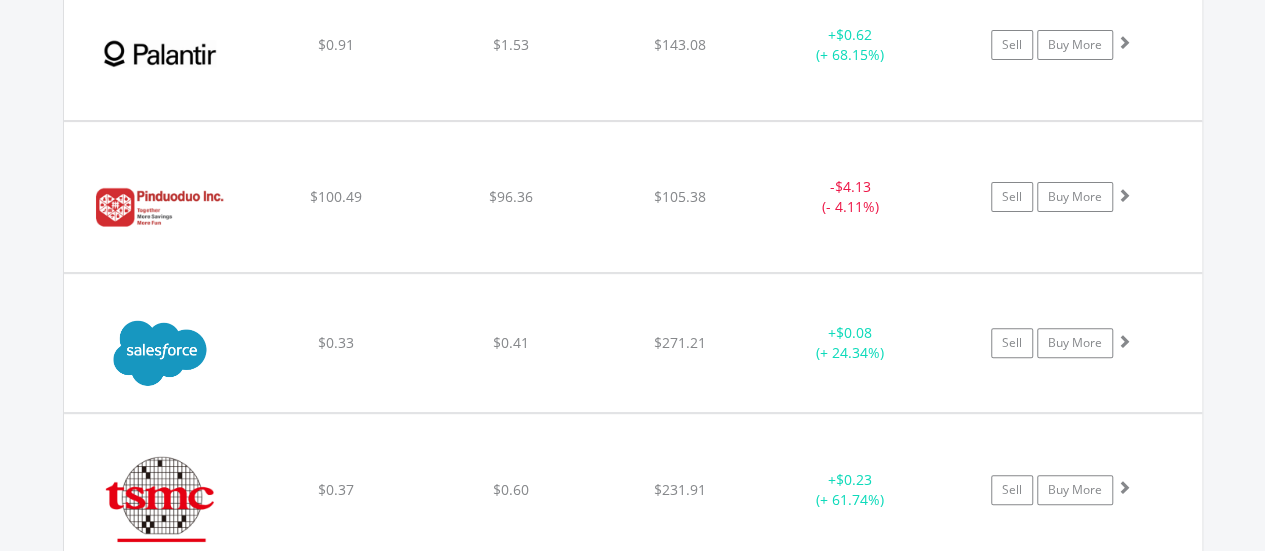 scroll, scrollTop: 4082, scrollLeft: 0, axis: vertical 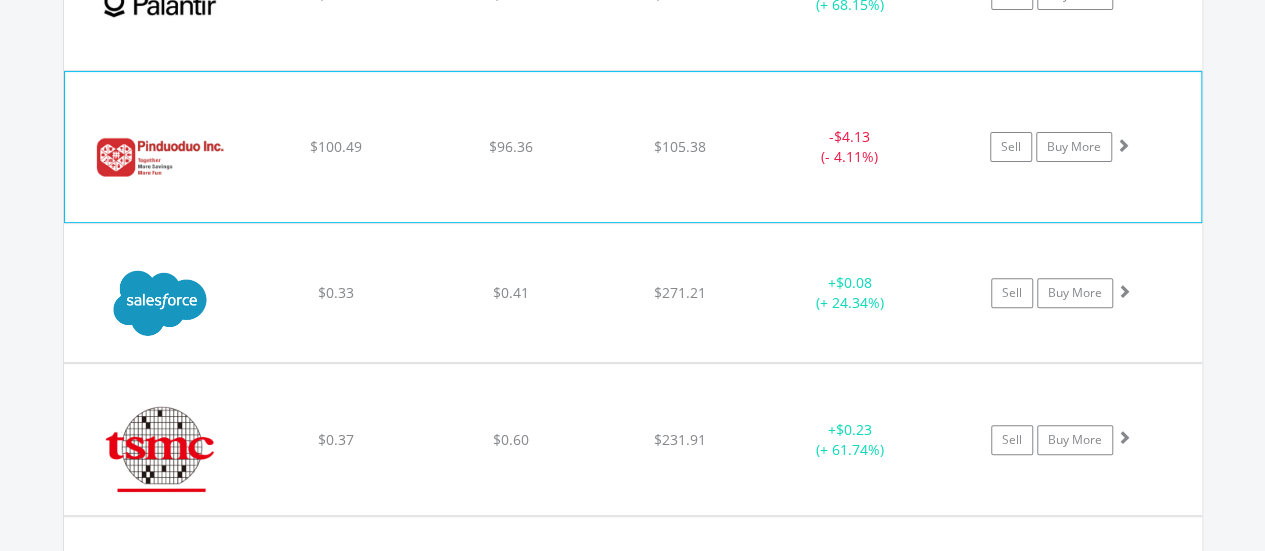 click on "﻿
Pinduoduo Inc
$100.49
$96.36
$105.38
-  $4.13 (- 4.11%)
Sell
Buy More" at bounding box center (633, -2431) 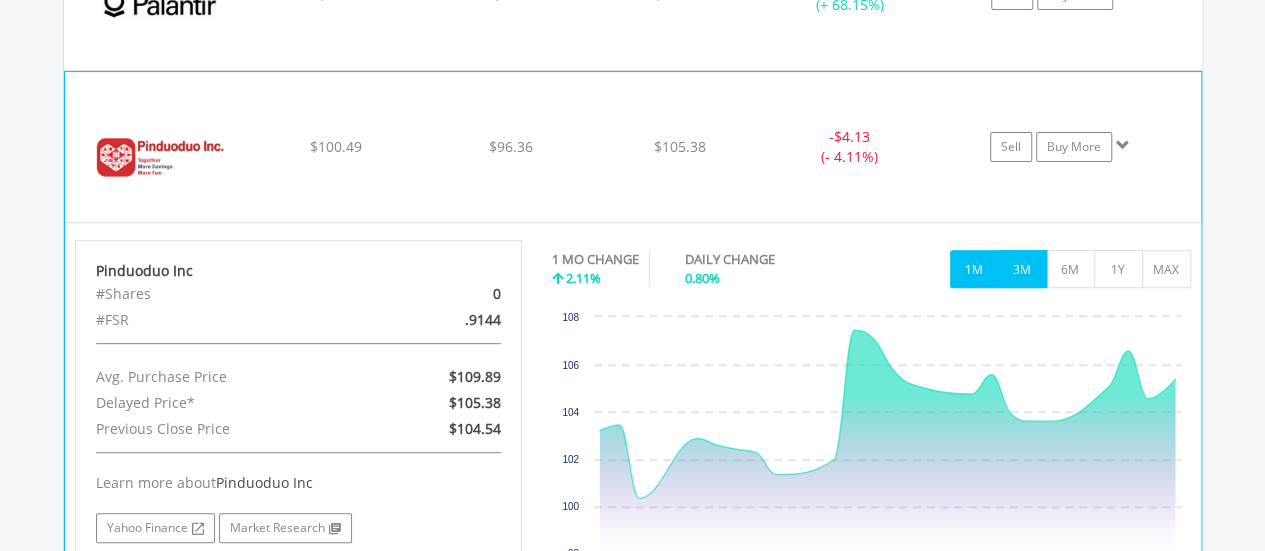 click on "3M" at bounding box center [1022, 269] 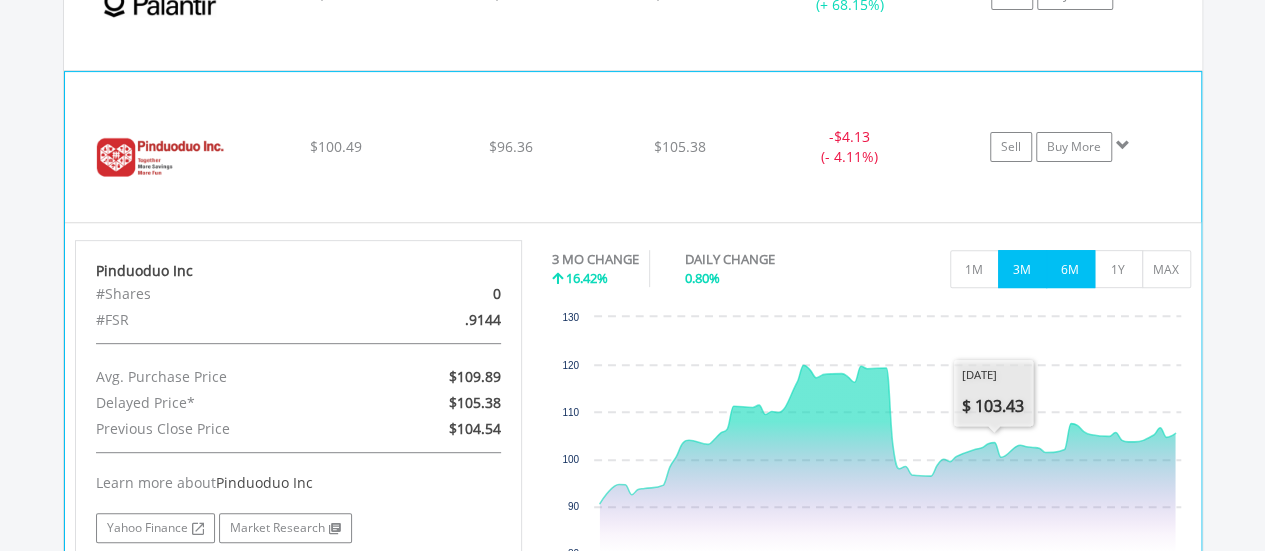 click on "6M" at bounding box center [1070, 269] 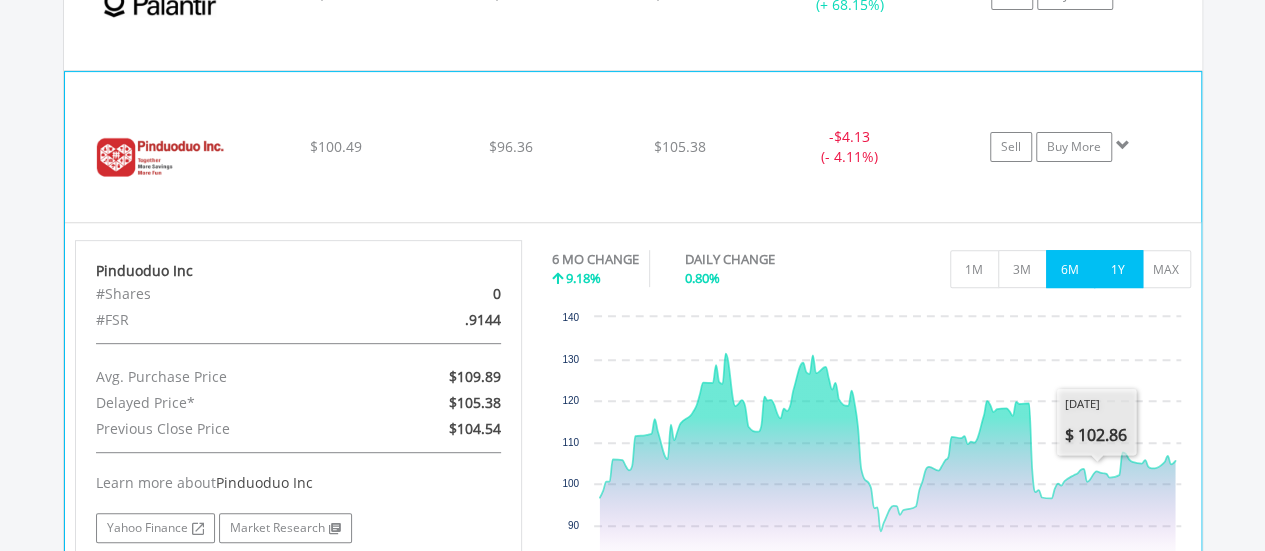 click on "1Y" at bounding box center [1118, 269] 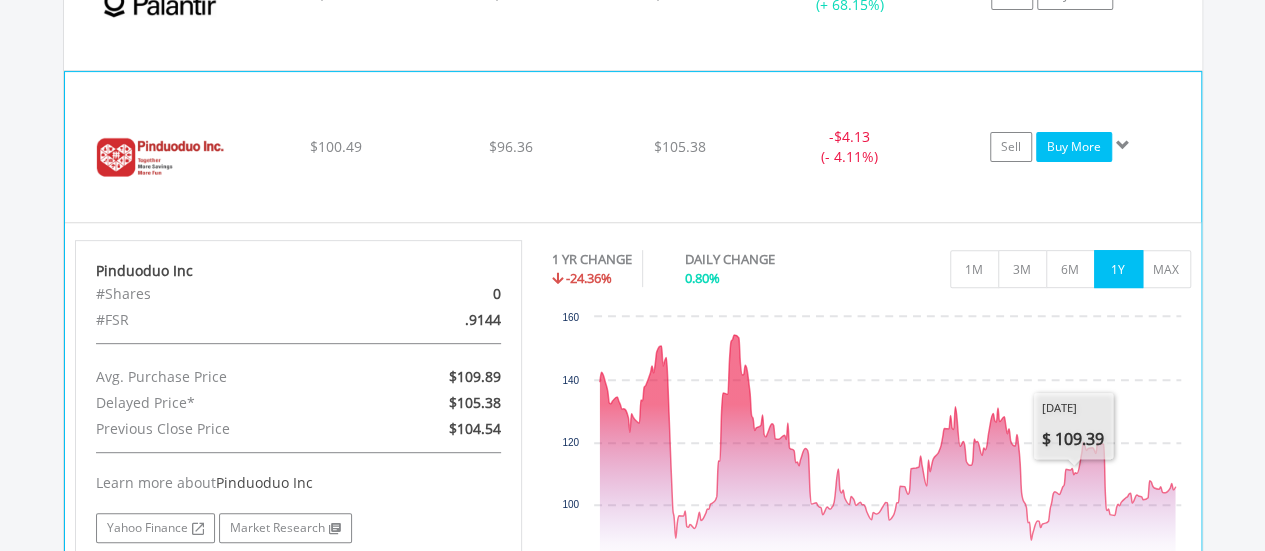 click on "Buy More" at bounding box center (1074, 147) 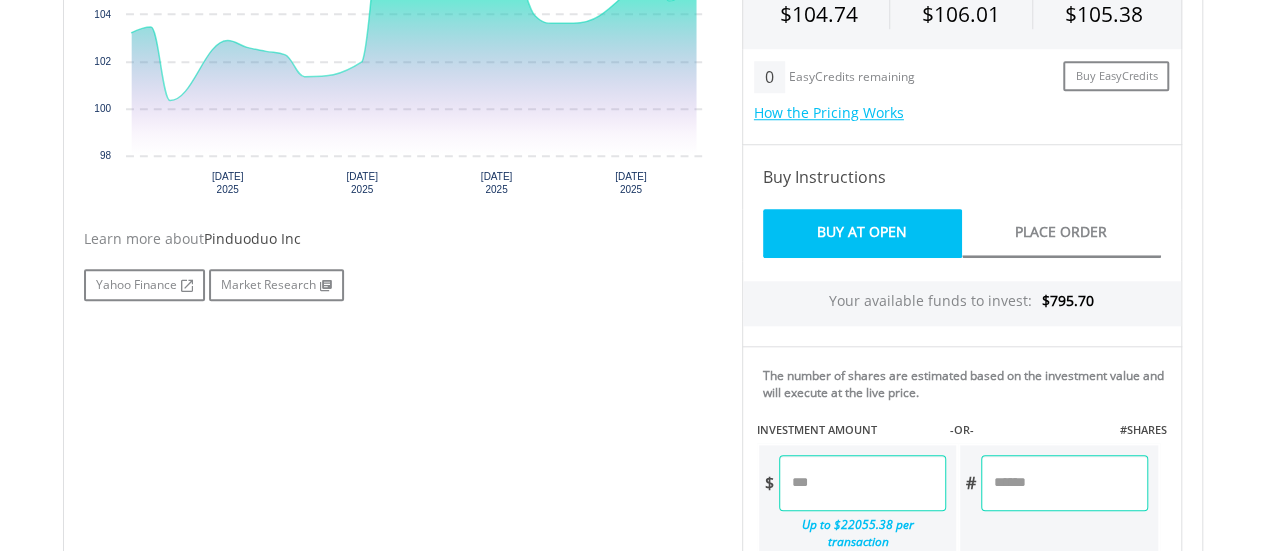 scroll, scrollTop: 900, scrollLeft: 0, axis: vertical 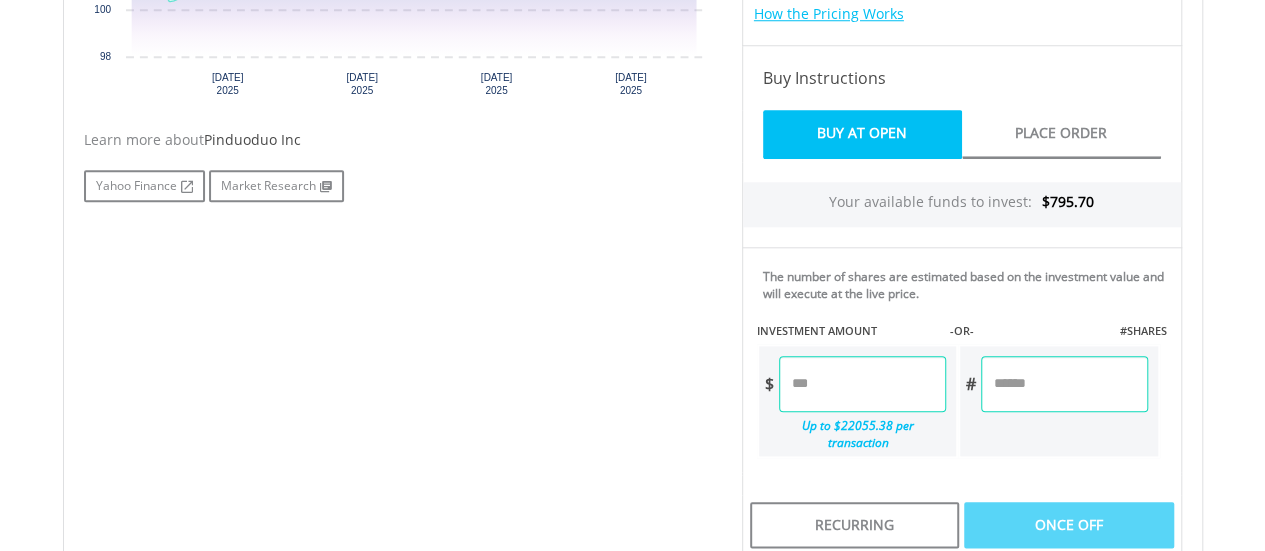 click at bounding box center (1064, 384) 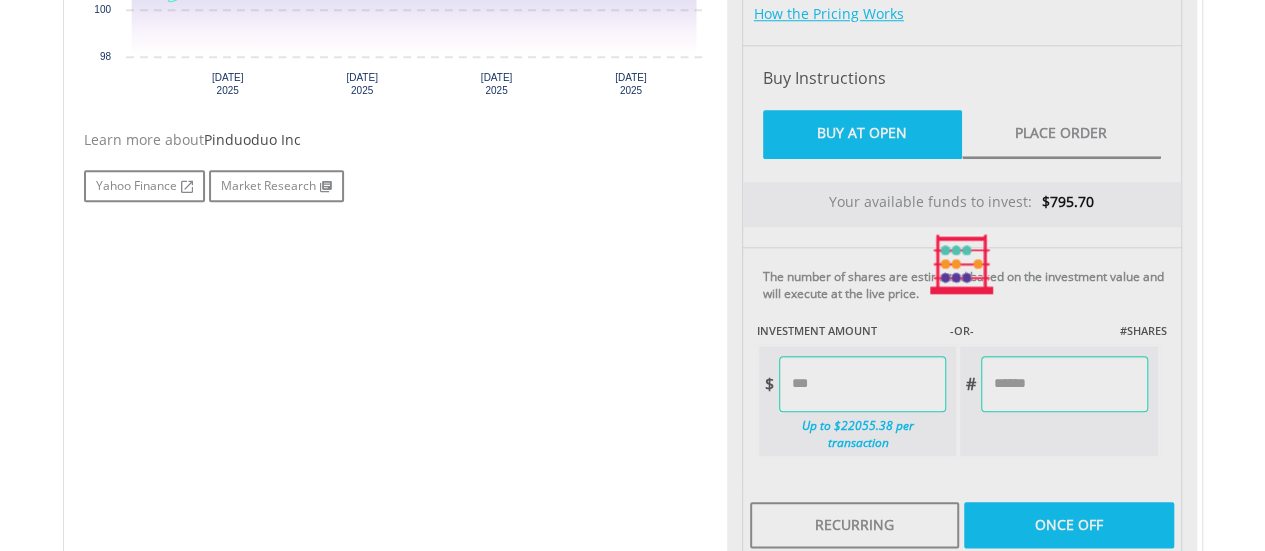 type on "******" 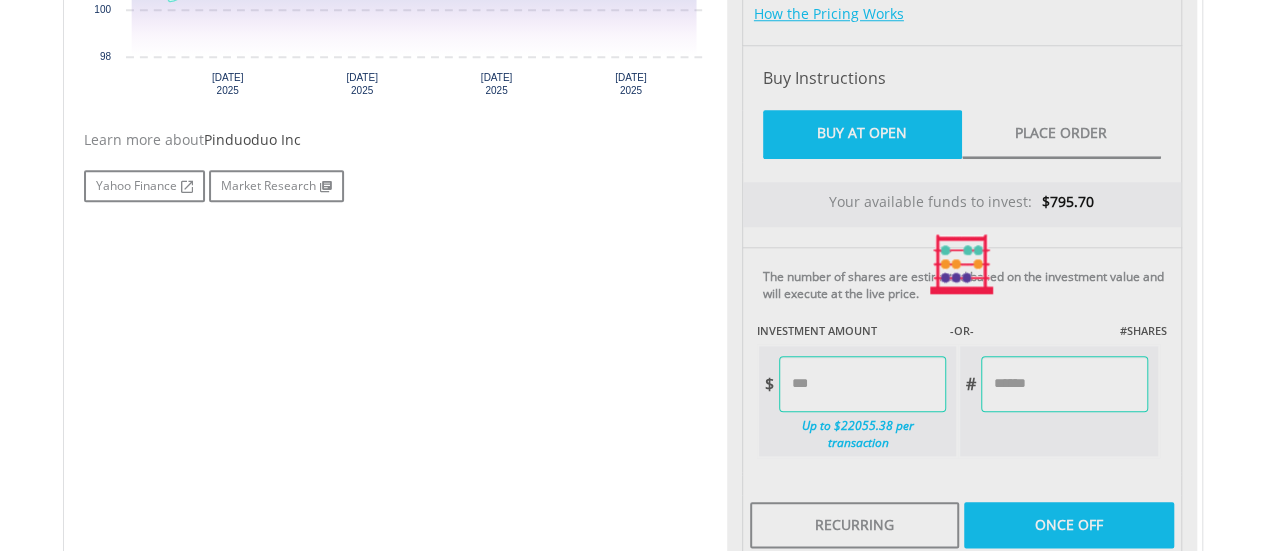 type on "******" 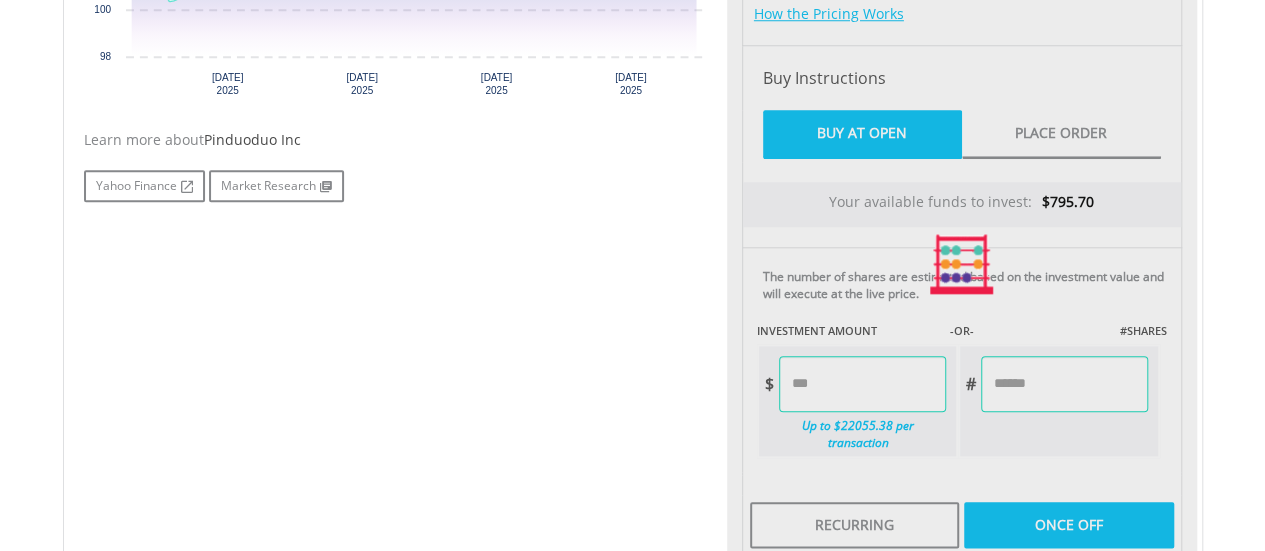 click on "No chart available.
1 MO CHANGE
2.11%
DAILY CHANGE
0.80%
1M
3M
6M
1Y
MAX
Chart 16 Jun ​" at bounding box center [633, 264] 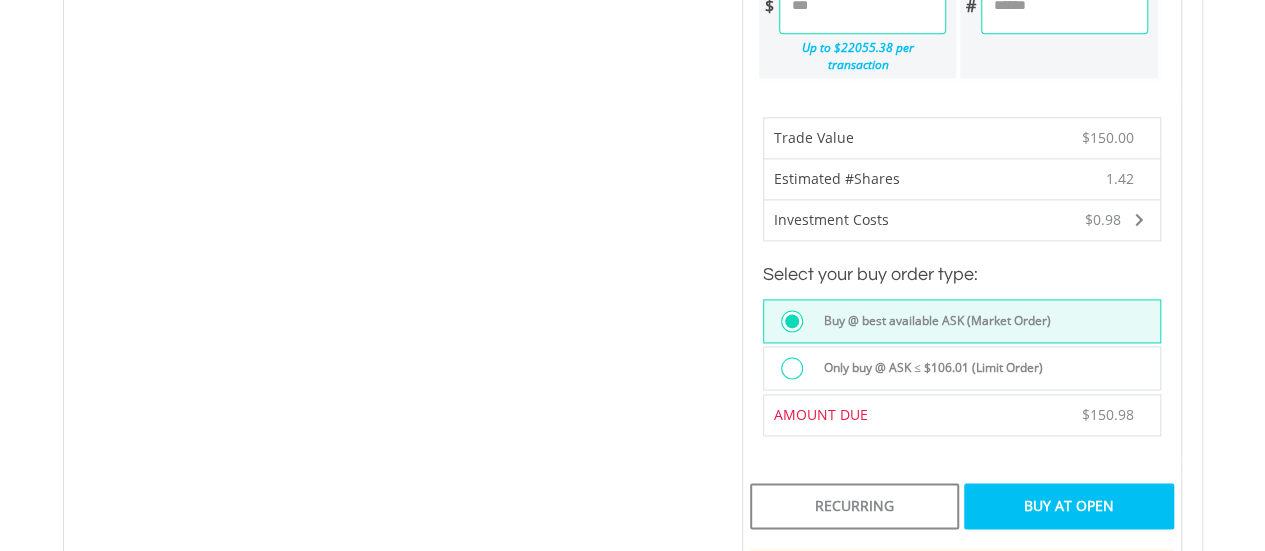 scroll, scrollTop: 1300, scrollLeft: 0, axis: vertical 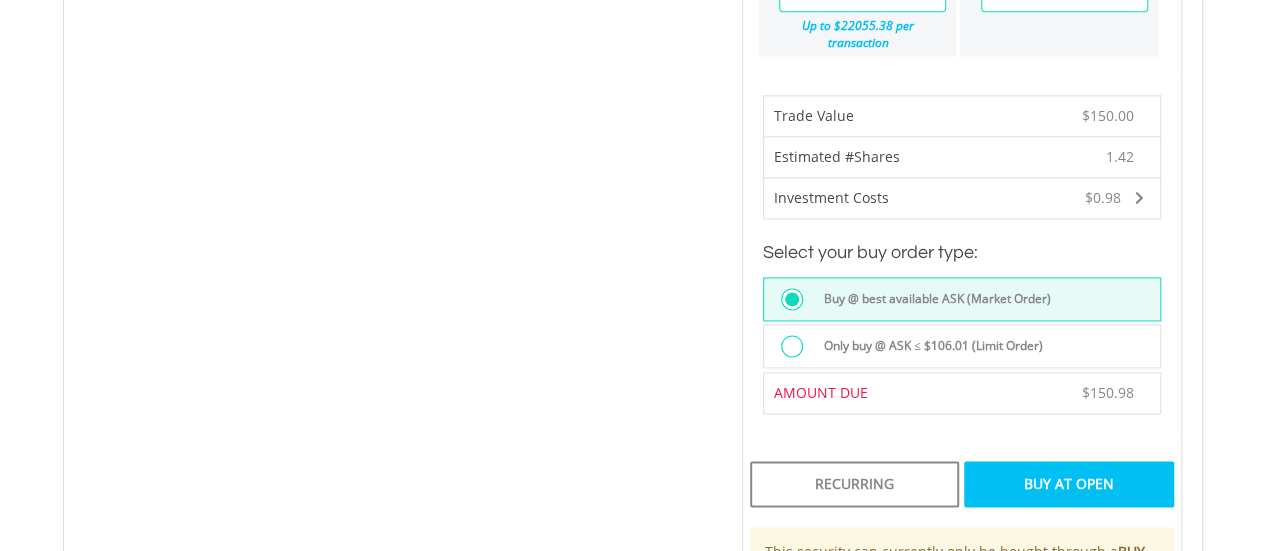 click at bounding box center [792, 346] 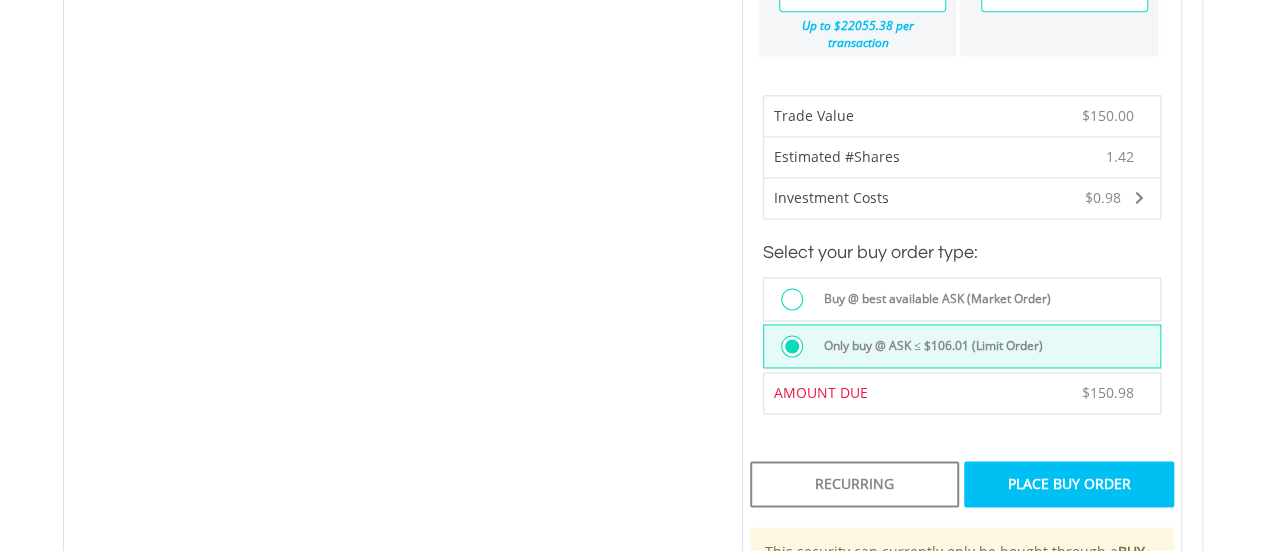 click on "Place Buy Order" at bounding box center (1068, 484) 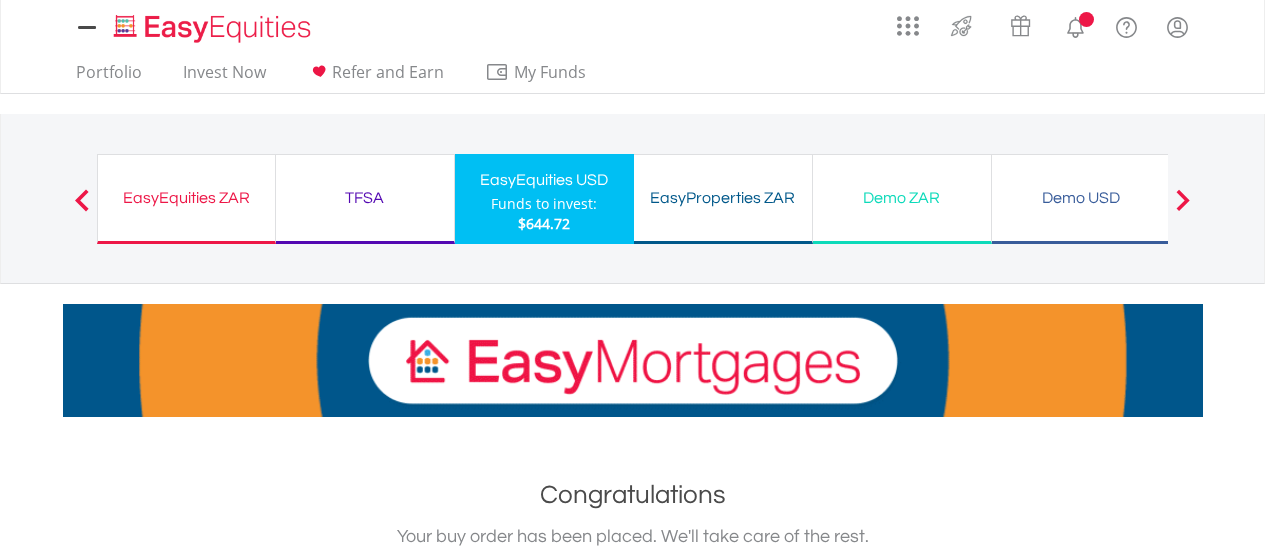 scroll, scrollTop: 0, scrollLeft: 0, axis: both 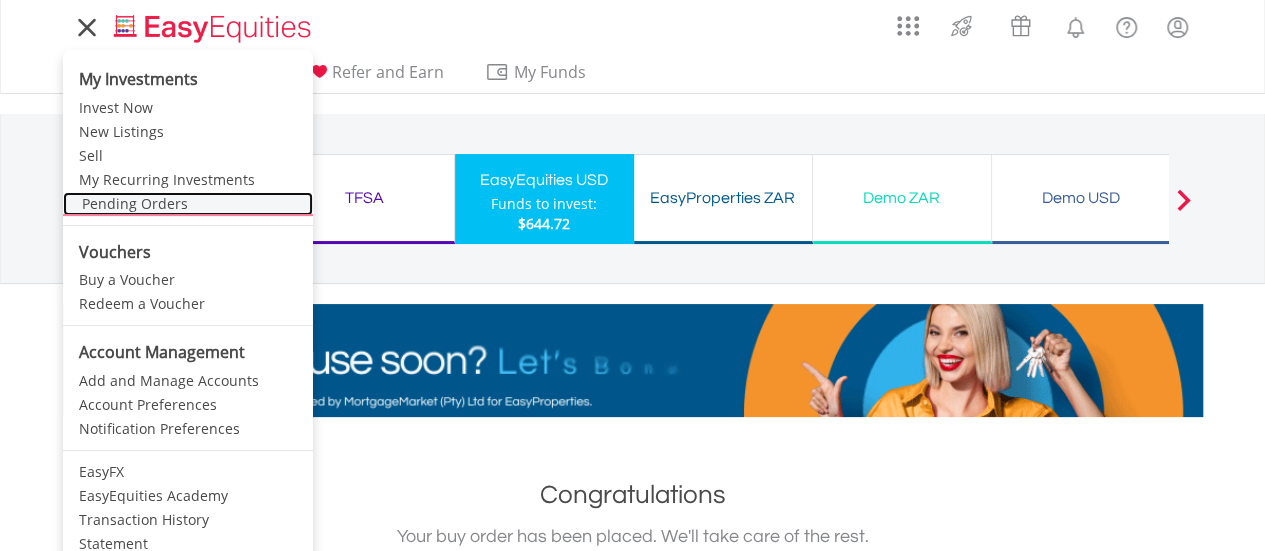 click on "Pending Orders" at bounding box center (188, 204) 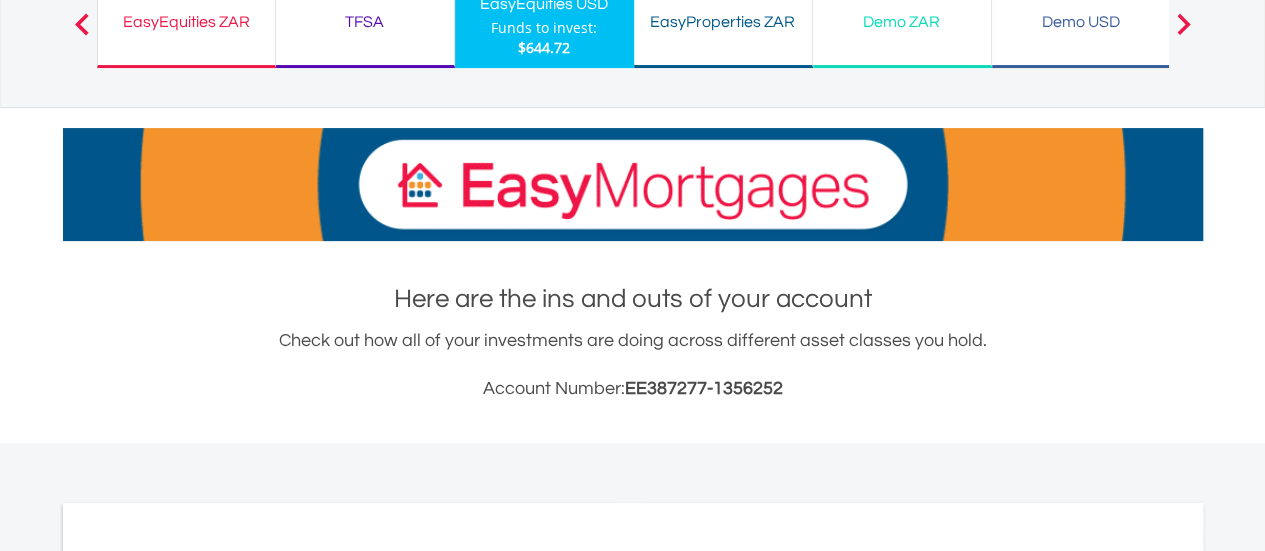 scroll, scrollTop: 400, scrollLeft: 0, axis: vertical 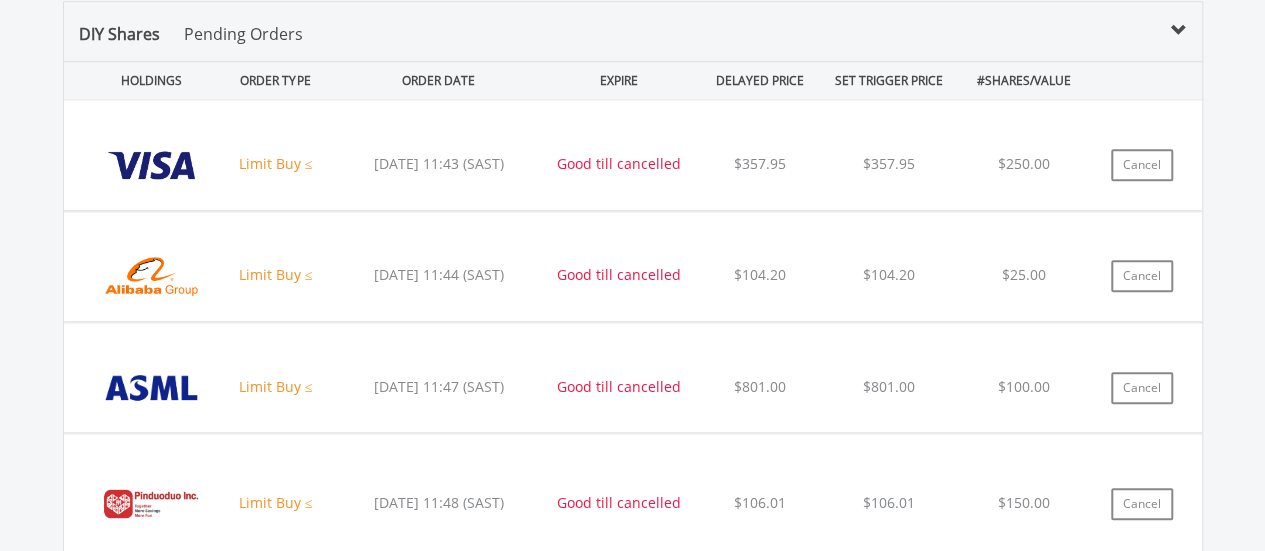 click on "﻿
Visa Inc-Class A Shares (V)
Limit Buy ≤
[DATE] 11:43 (SAST)
Good till cancelled
$357.95
$357.95
$250.00
[PERSON_NAME] Order No" at bounding box center [633, 326] 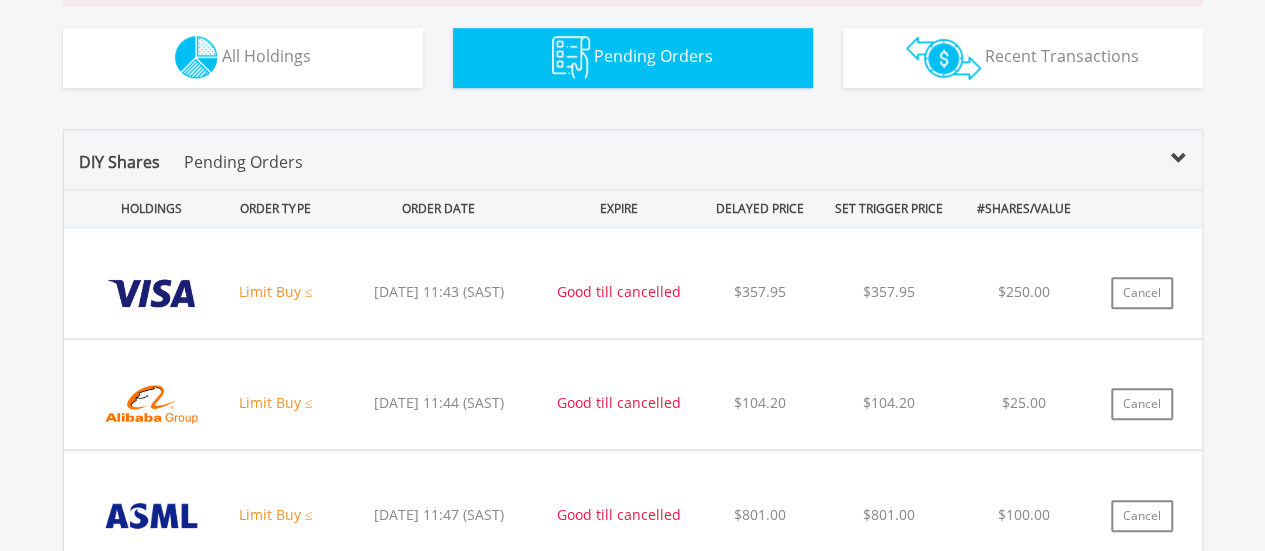 scroll, scrollTop: 531, scrollLeft: 0, axis: vertical 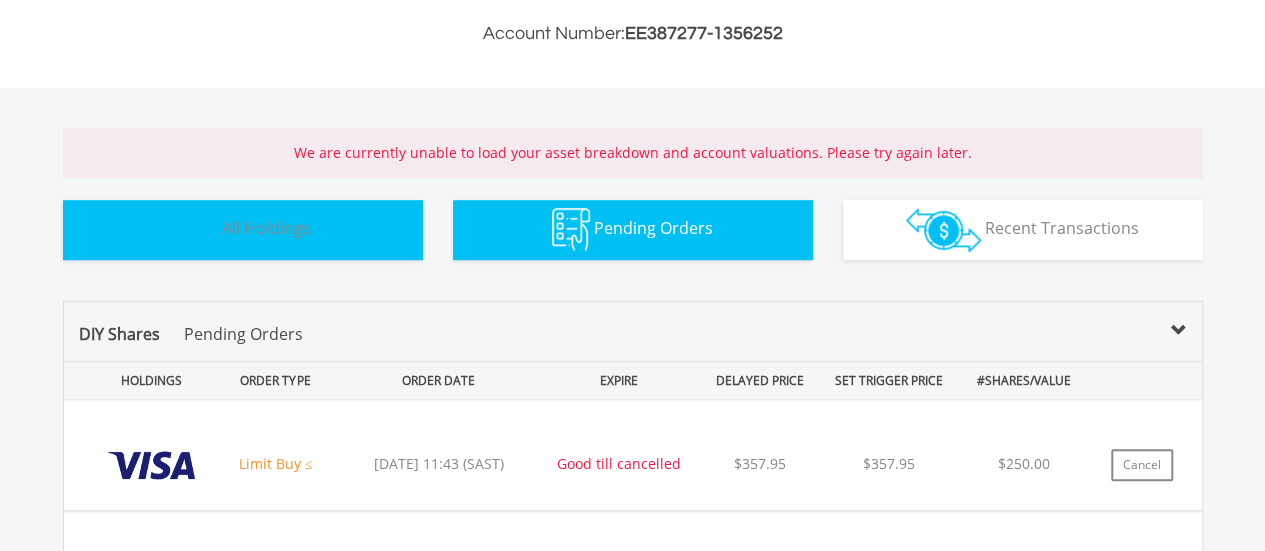 click on "Holdings
All Holdings" at bounding box center [243, 230] 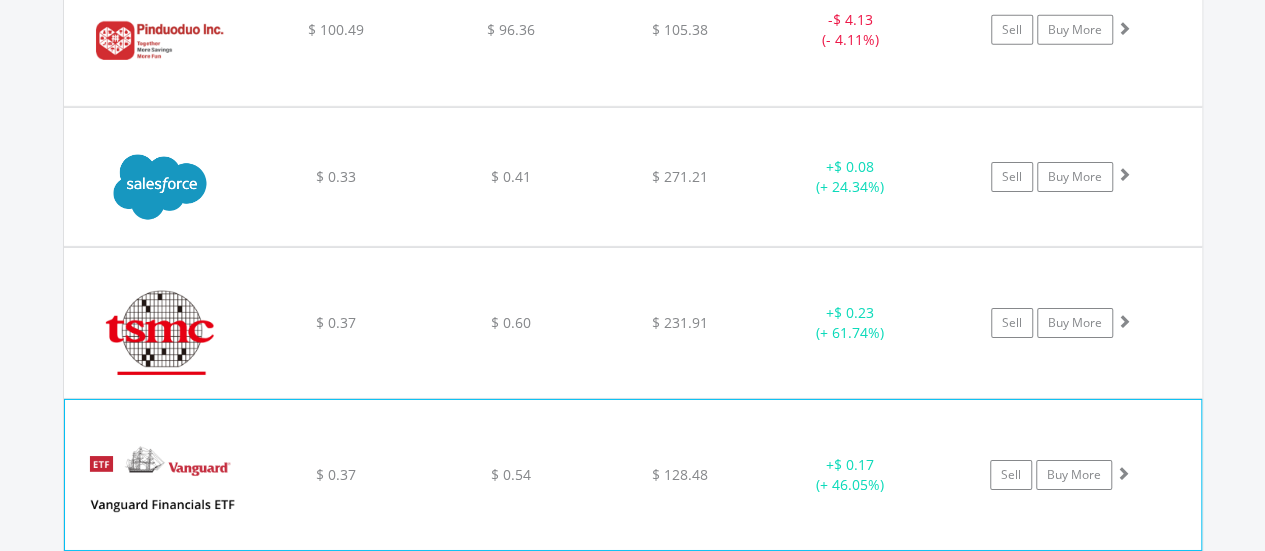 scroll, scrollTop: 3150, scrollLeft: 0, axis: vertical 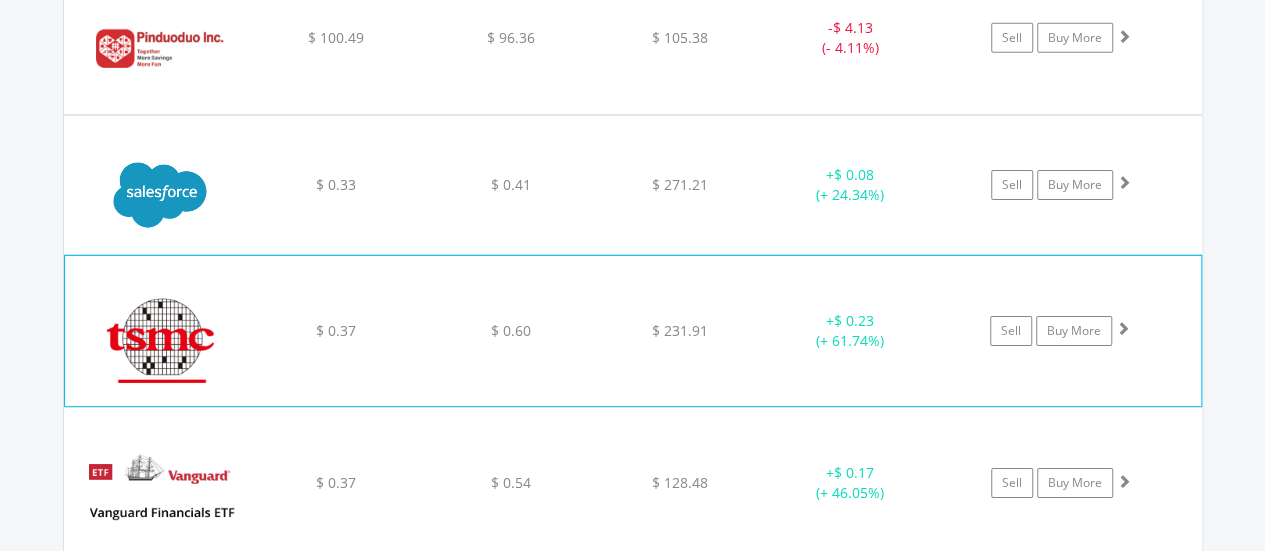 click on "﻿
Taiwan Semiconductor Manufacturing Co Ltd
$ 0.37
$ 0.60
$ 231.91
+  $ 0.23 (+ 61.74%)
Sell
Buy More" at bounding box center [633, -2131] 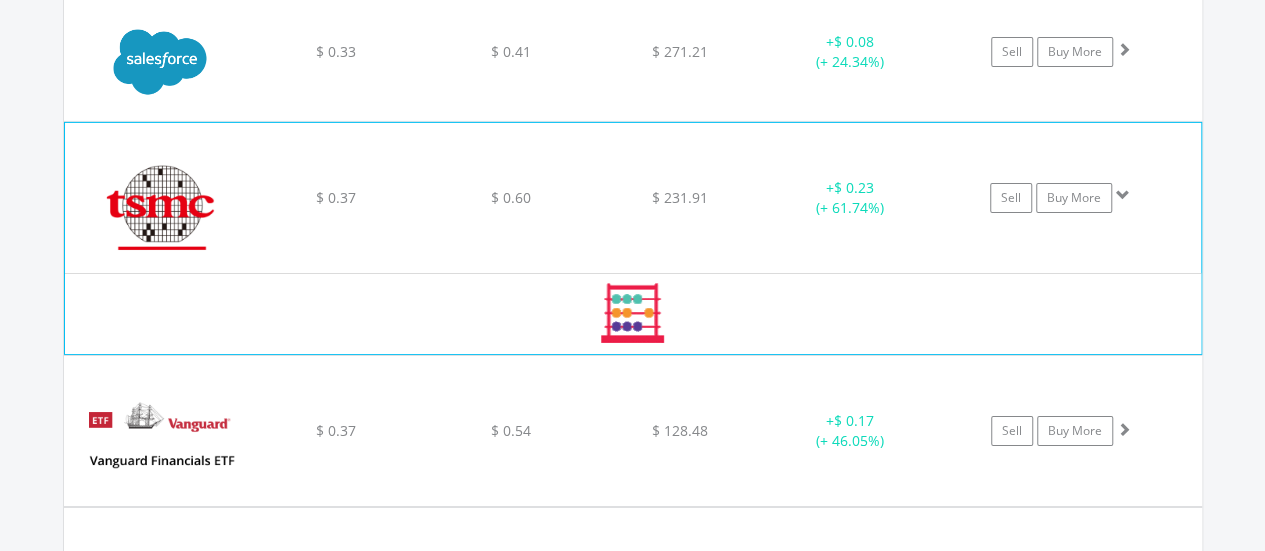 scroll, scrollTop: 3450, scrollLeft: 0, axis: vertical 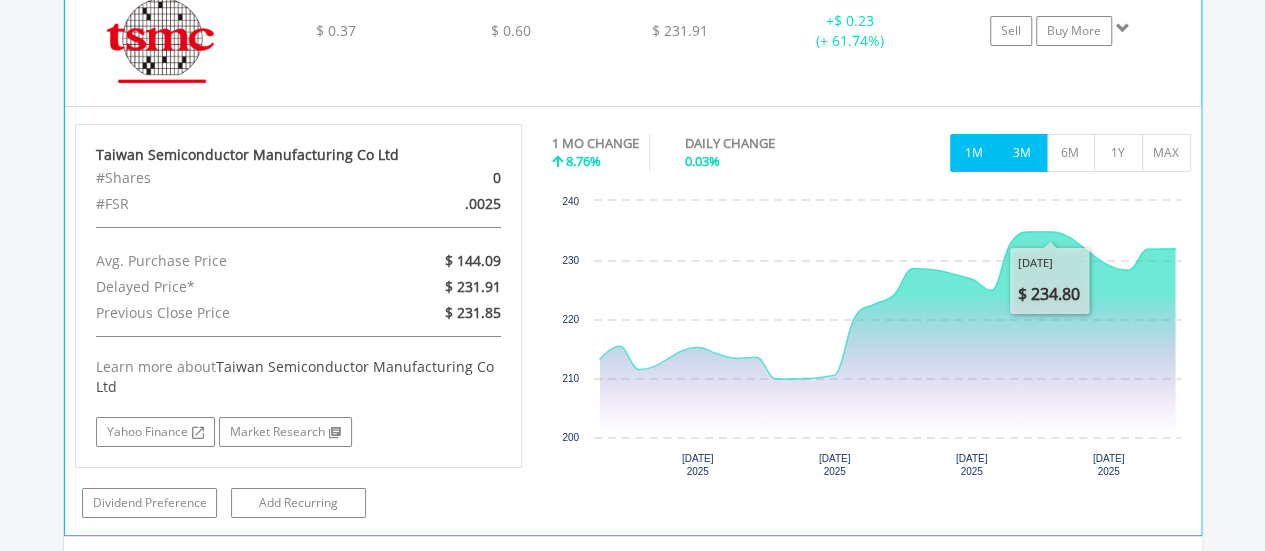 click on "3M" at bounding box center (1022, 153) 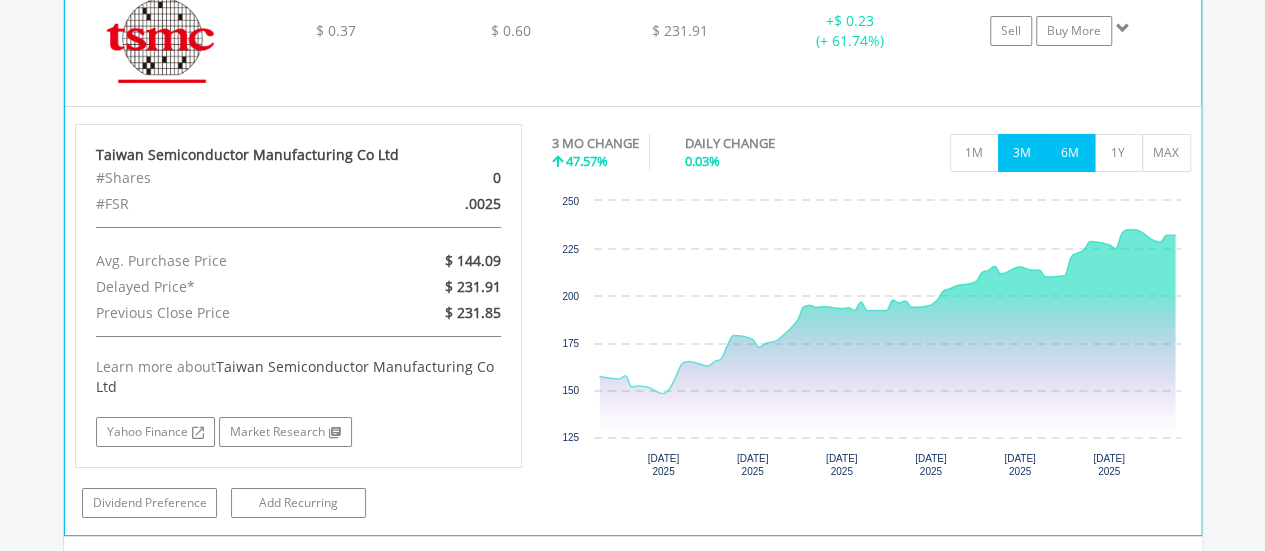 click on "6M" at bounding box center (1070, 153) 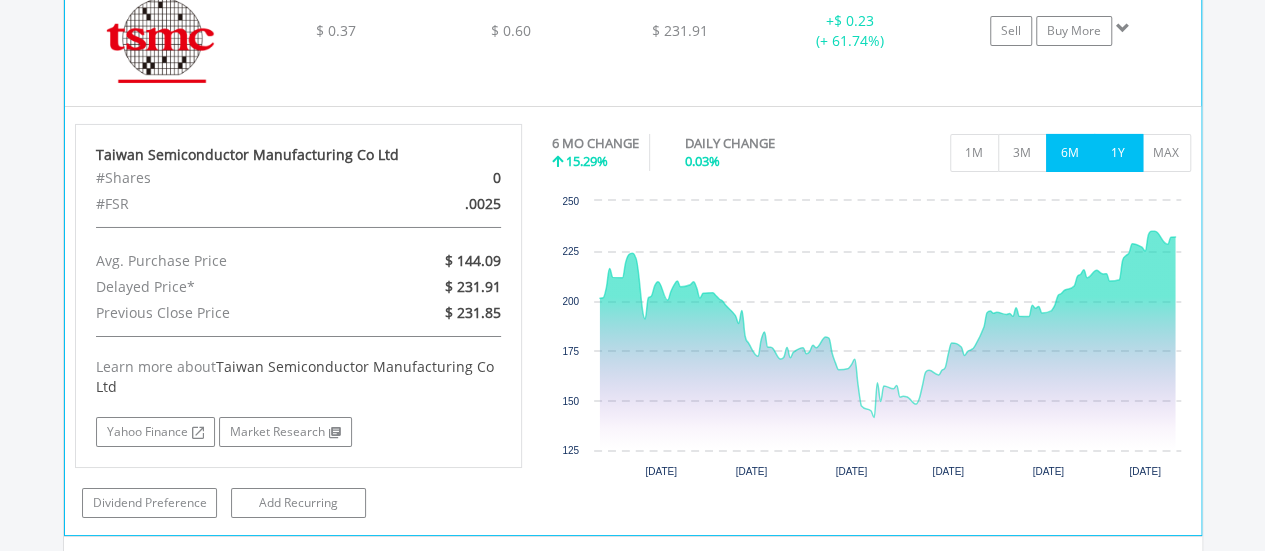 click on "1Y" at bounding box center [1118, 153] 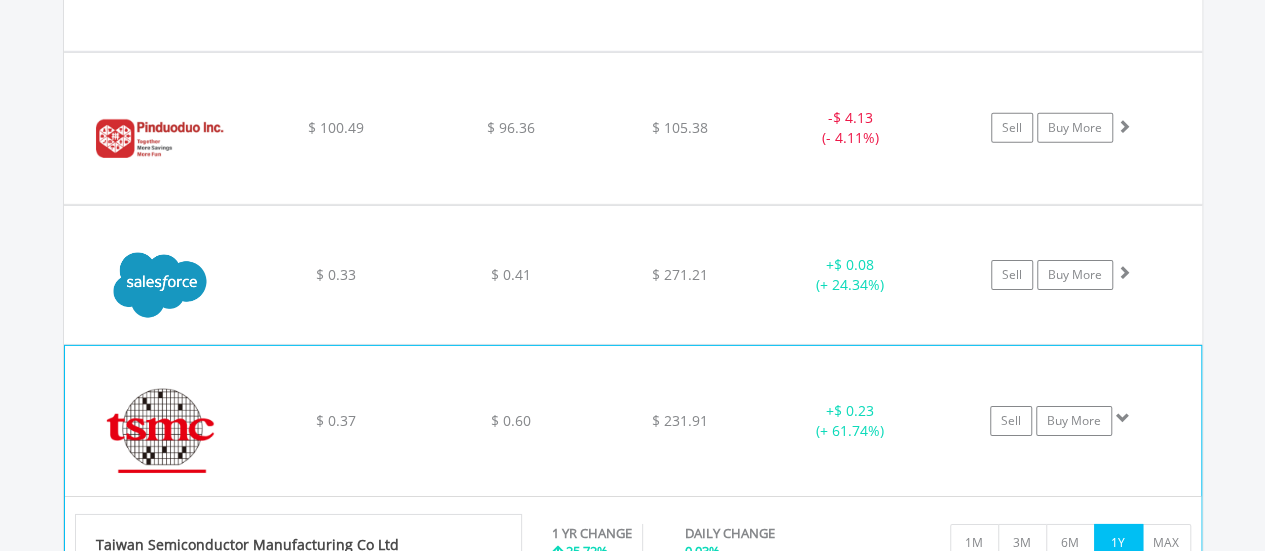 scroll, scrollTop: 3050, scrollLeft: 0, axis: vertical 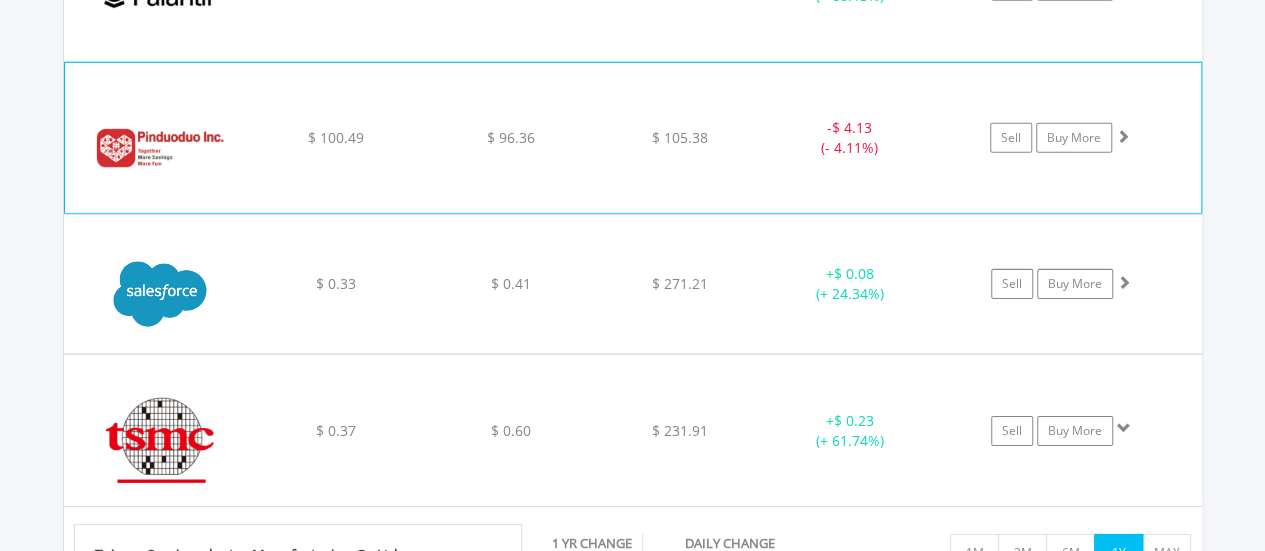 click on "﻿
Pinduoduo Inc
$ 100.49
$ 96.36
$ 105.38
-  $ 4.13 (- 4.11%)
Sell
Buy More" at bounding box center (633, -2031) 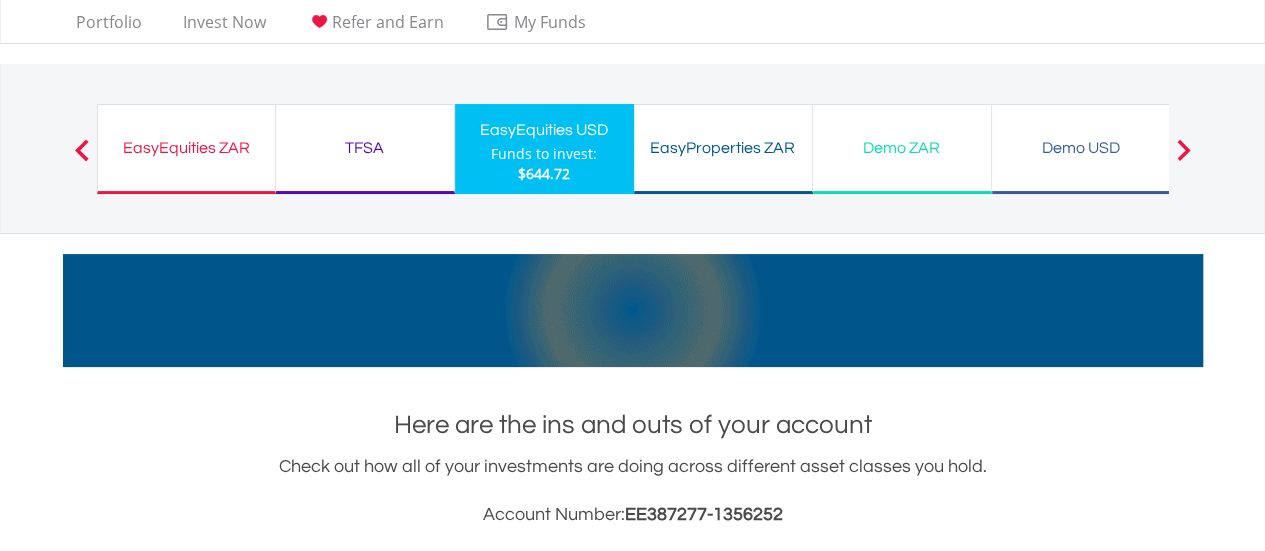 scroll, scrollTop: 0, scrollLeft: 0, axis: both 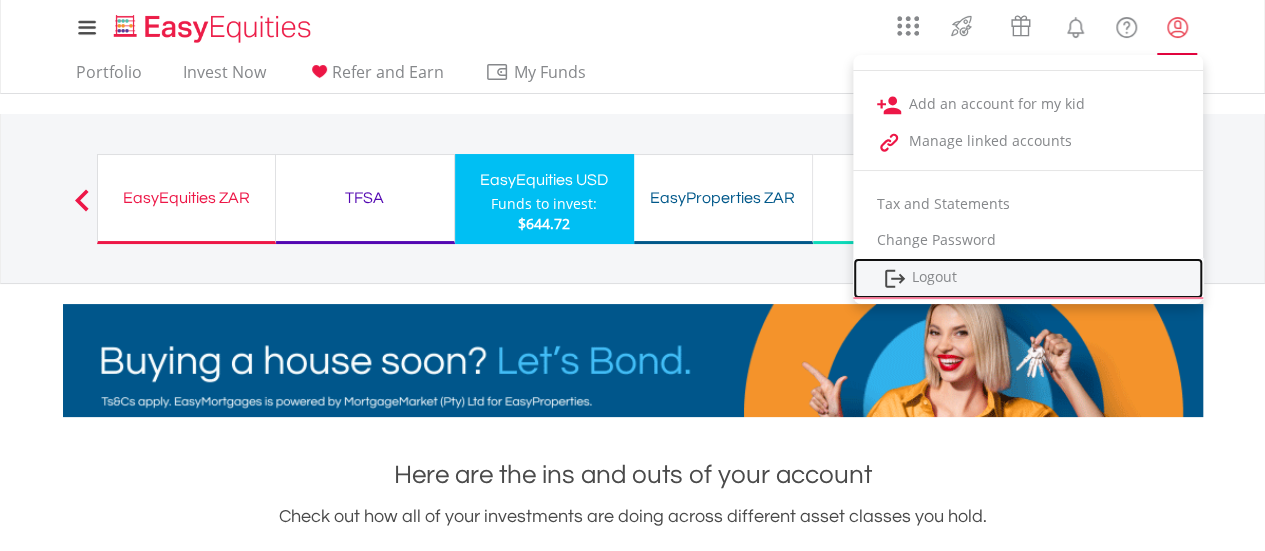 click on "Logout" at bounding box center (1028, 278) 